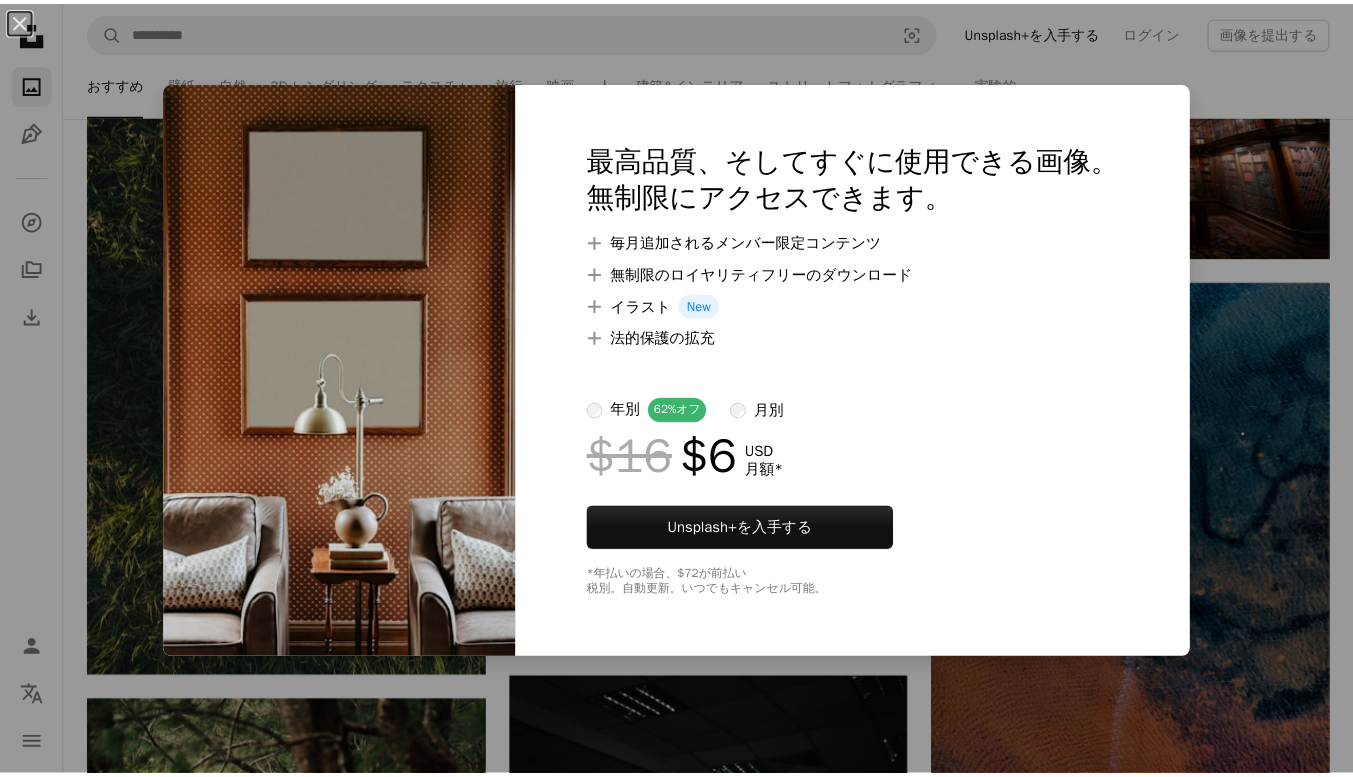 scroll, scrollTop: 19791, scrollLeft: 0, axis: vertical 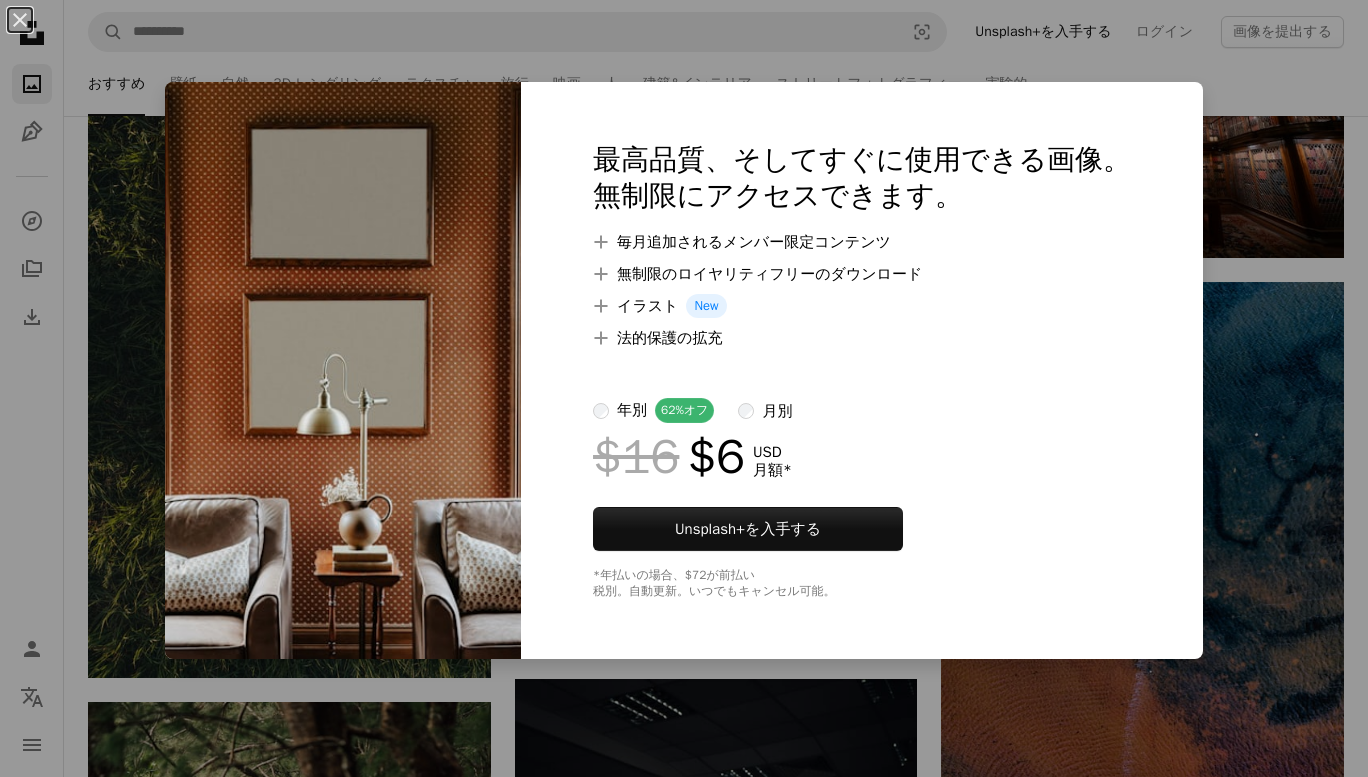 click on "An X shape 最高品質、そしてすぐに使用できる画像。 無制限にアクセスできます。 A plus sign 毎月追加されるメンバー限定コンテンツ A plus sign 無制限のロイヤリティフリーのダウンロード A plus sign イラスト  New A plus sign 法的保護の拡充 年別 62% オフ 月別 $16   $6 USD 月額 * Unsplash+ を入手する *年払いの場合、 $72 が前払い 税別。自動更新。いつでもキャンセル可能。" at bounding box center (684, 388) 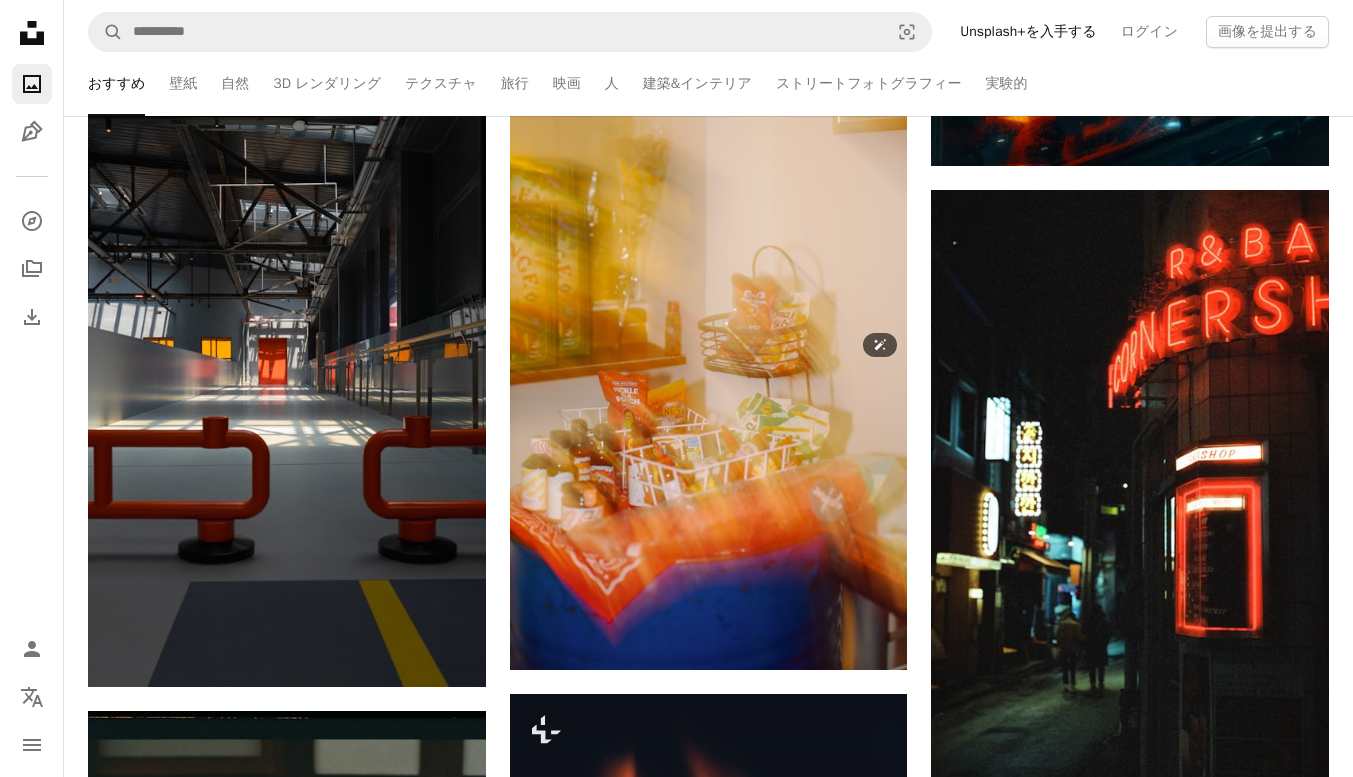 scroll, scrollTop: 23099, scrollLeft: 0, axis: vertical 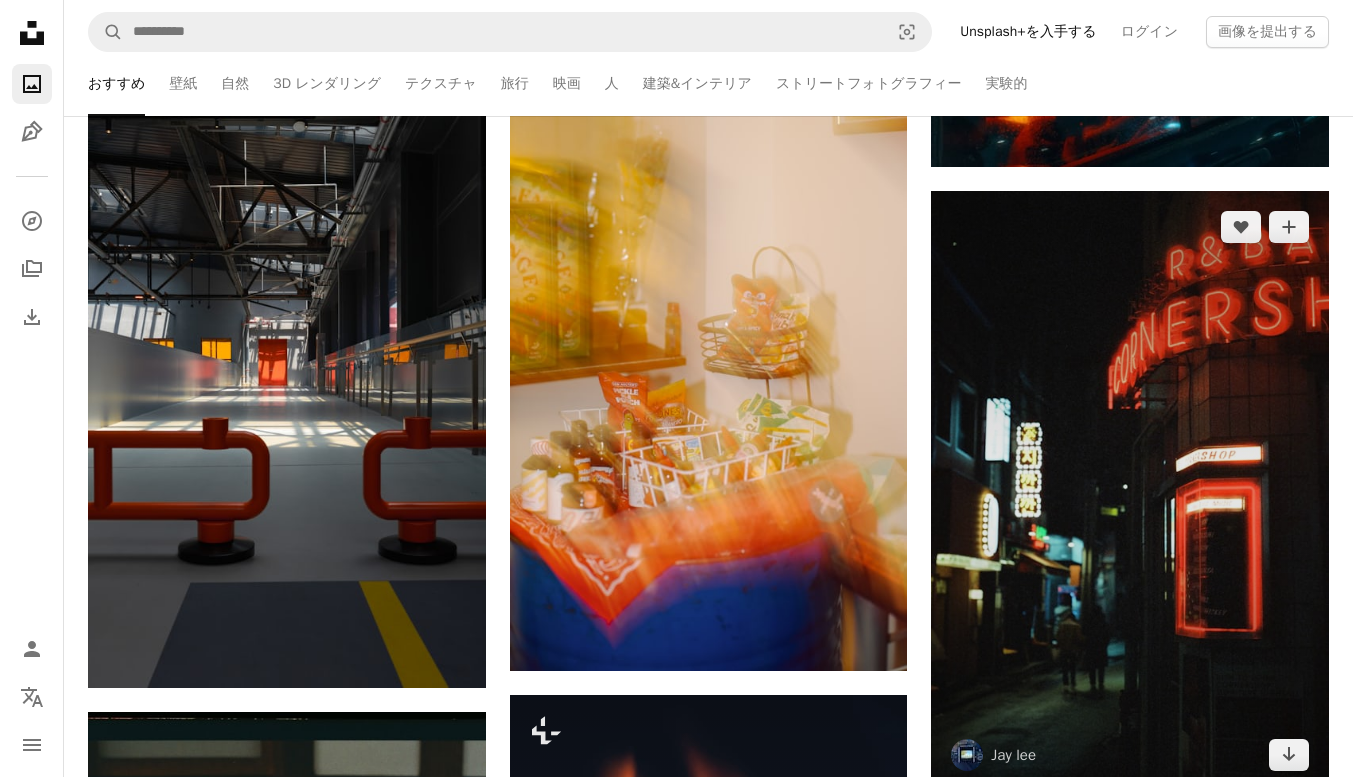 drag, startPoint x: 1290, startPoint y: 754, endPoint x: 1040, endPoint y: 566, distance: 312.80026 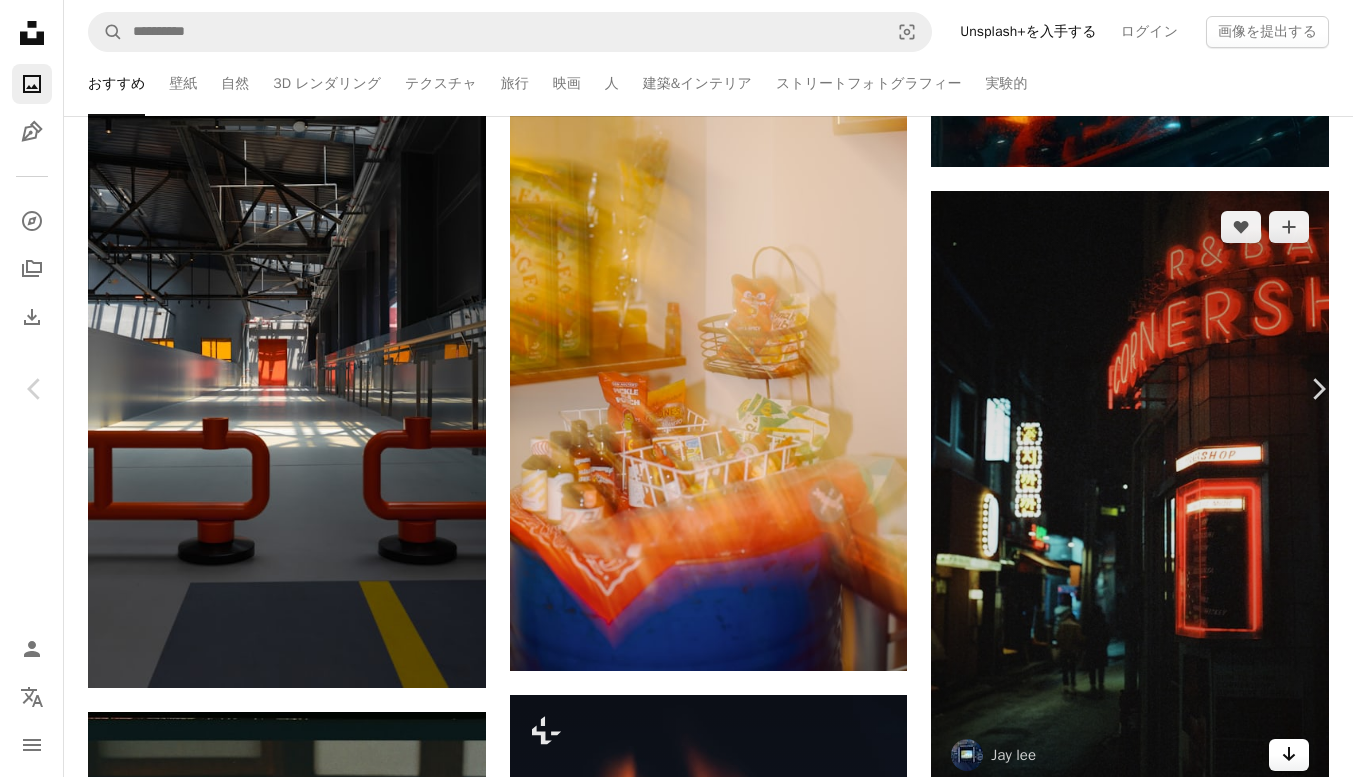 click on "An X shape Chevron left Chevron right" at bounding box center (676, 4243) 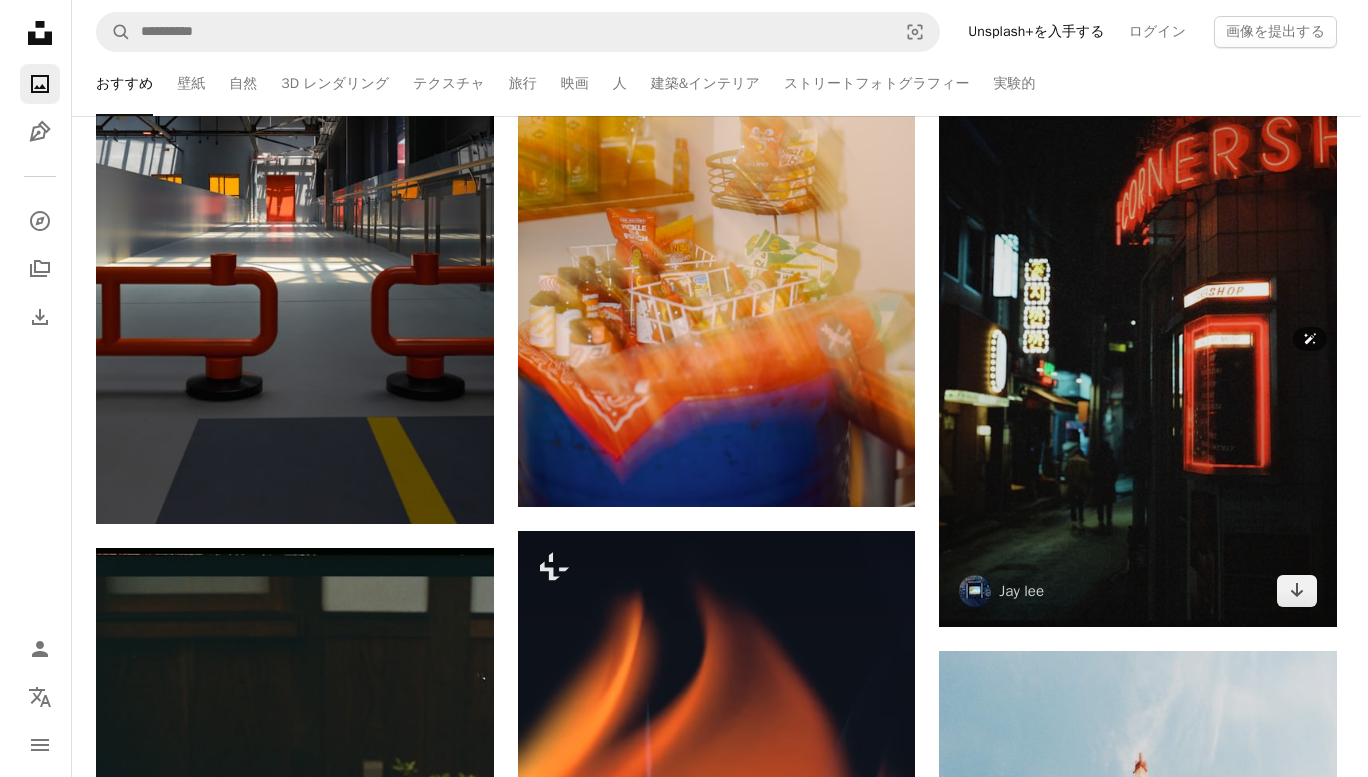 scroll, scrollTop: 23291, scrollLeft: 0, axis: vertical 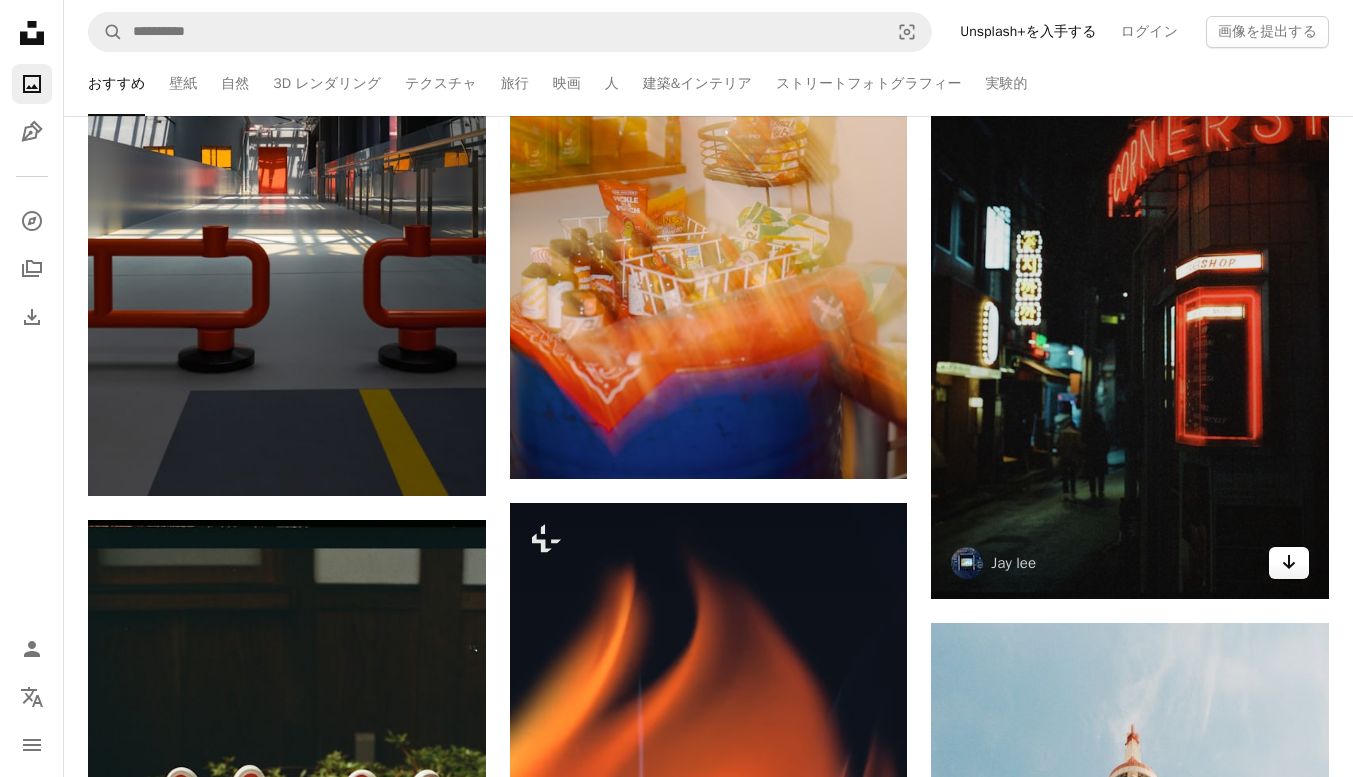 click on "Arrow pointing down" 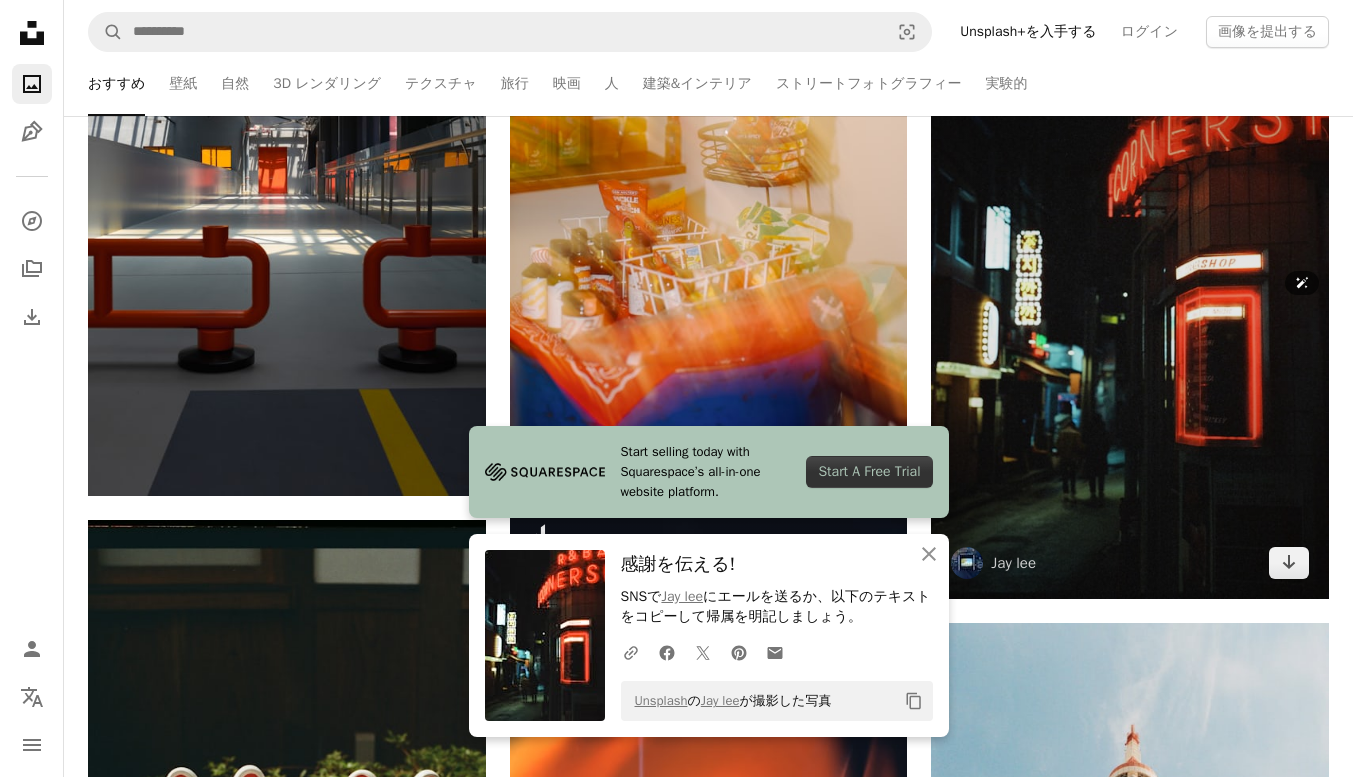 click at bounding box center (1130, 299) 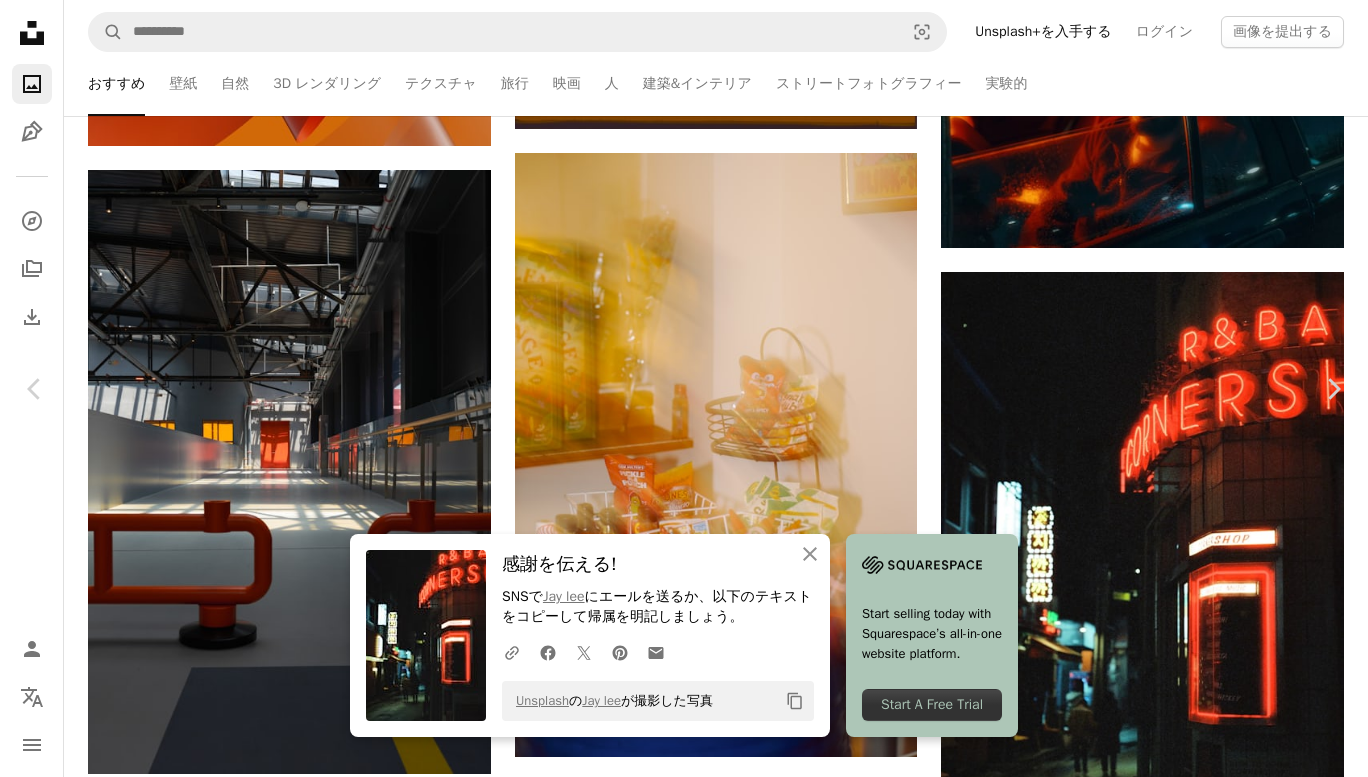 scroll, scrollTop: 0, scrollLeft: 0, axis: both 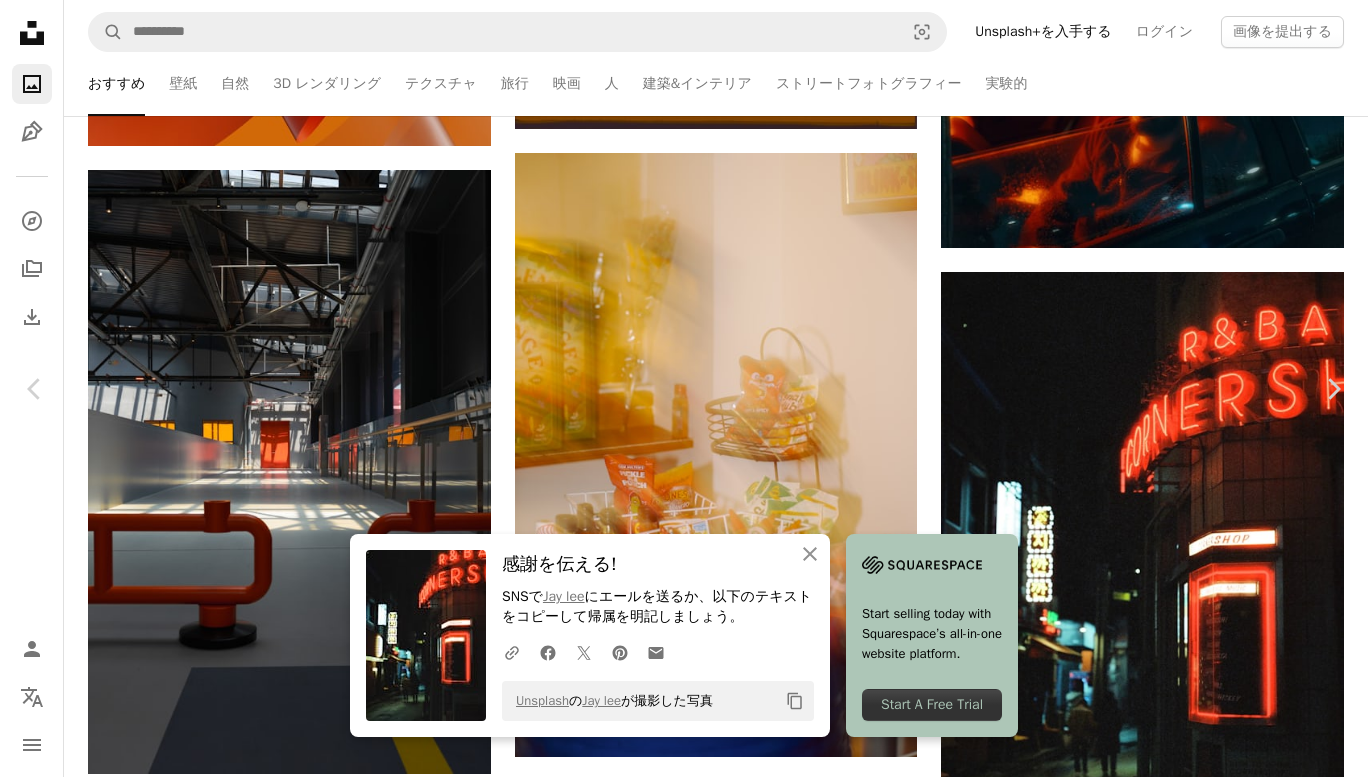 click at bounding box center [110, 4026] 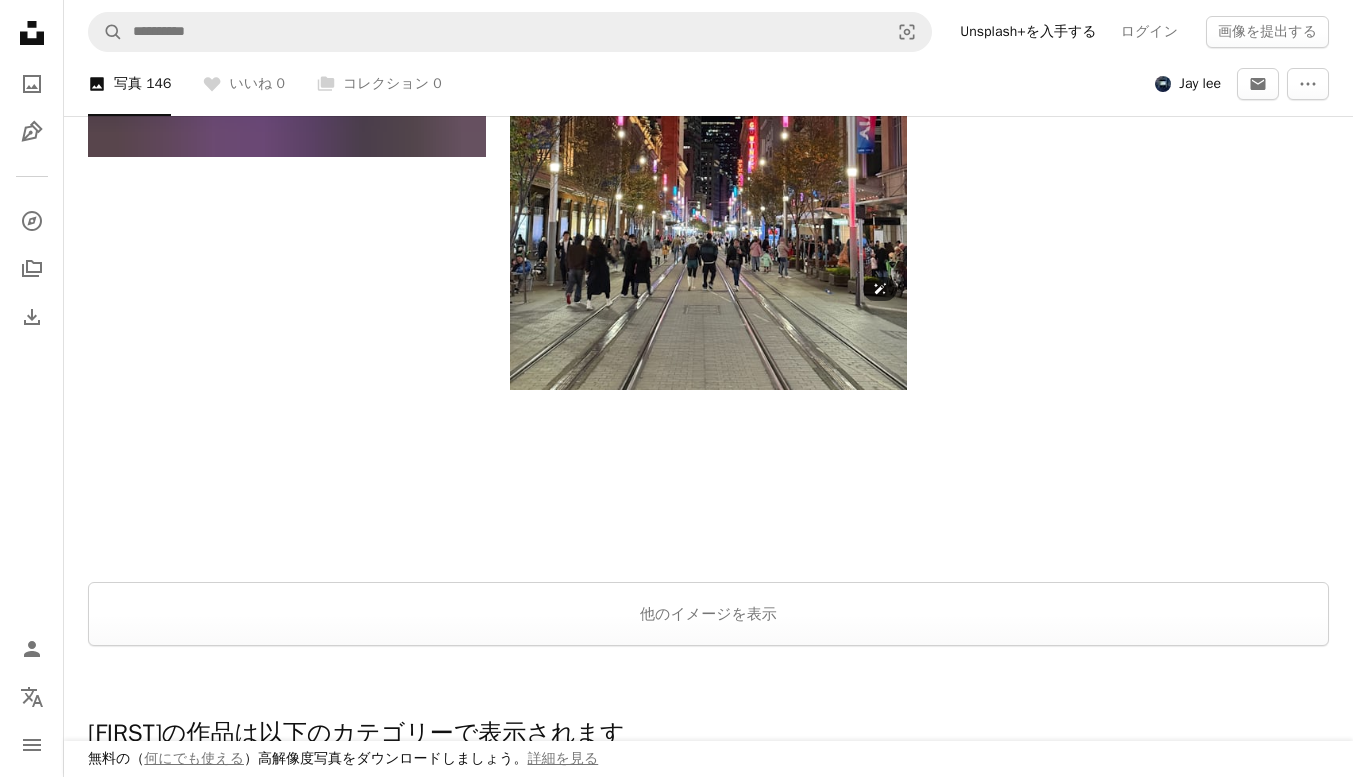 scroll, scrollTop: 2441, scrollLeft: 0, axis: vertical 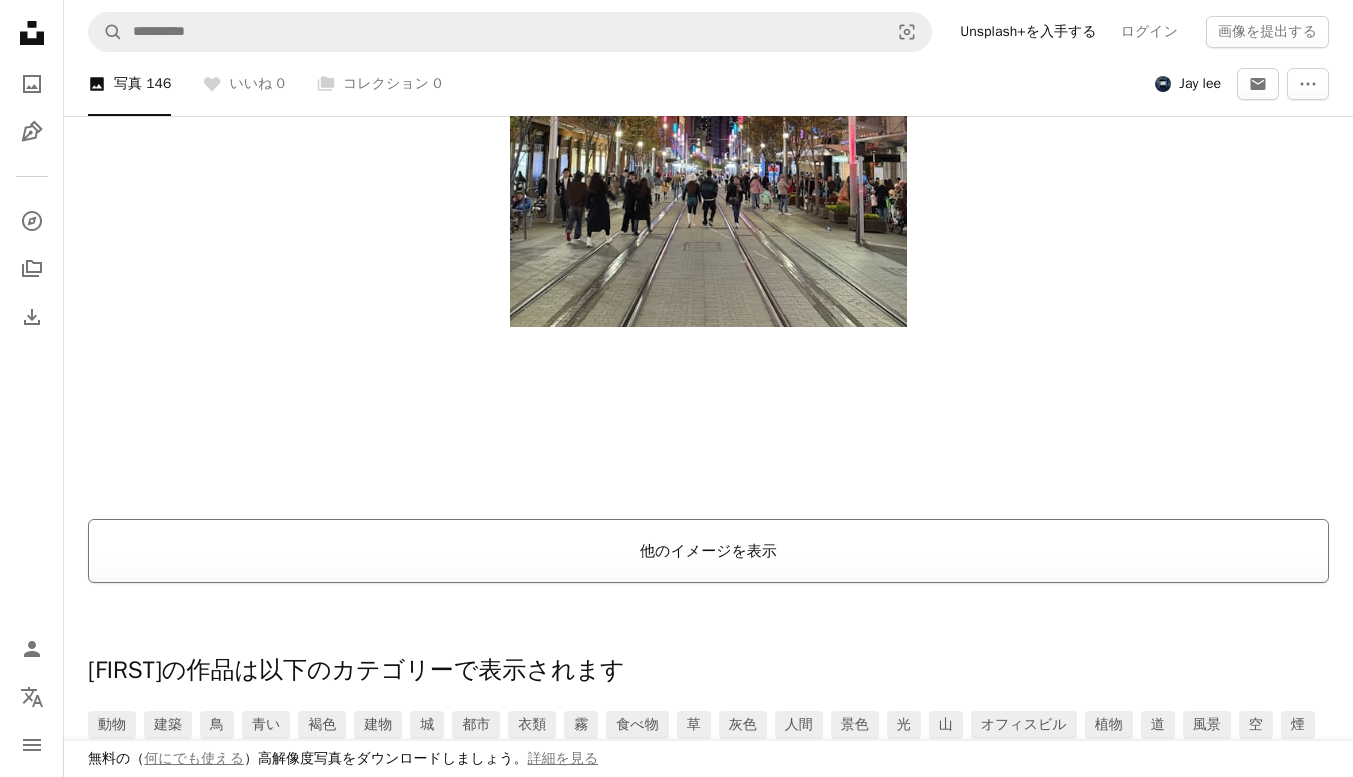 click on "他のイメージを表示" at bounding box center [708, 551] 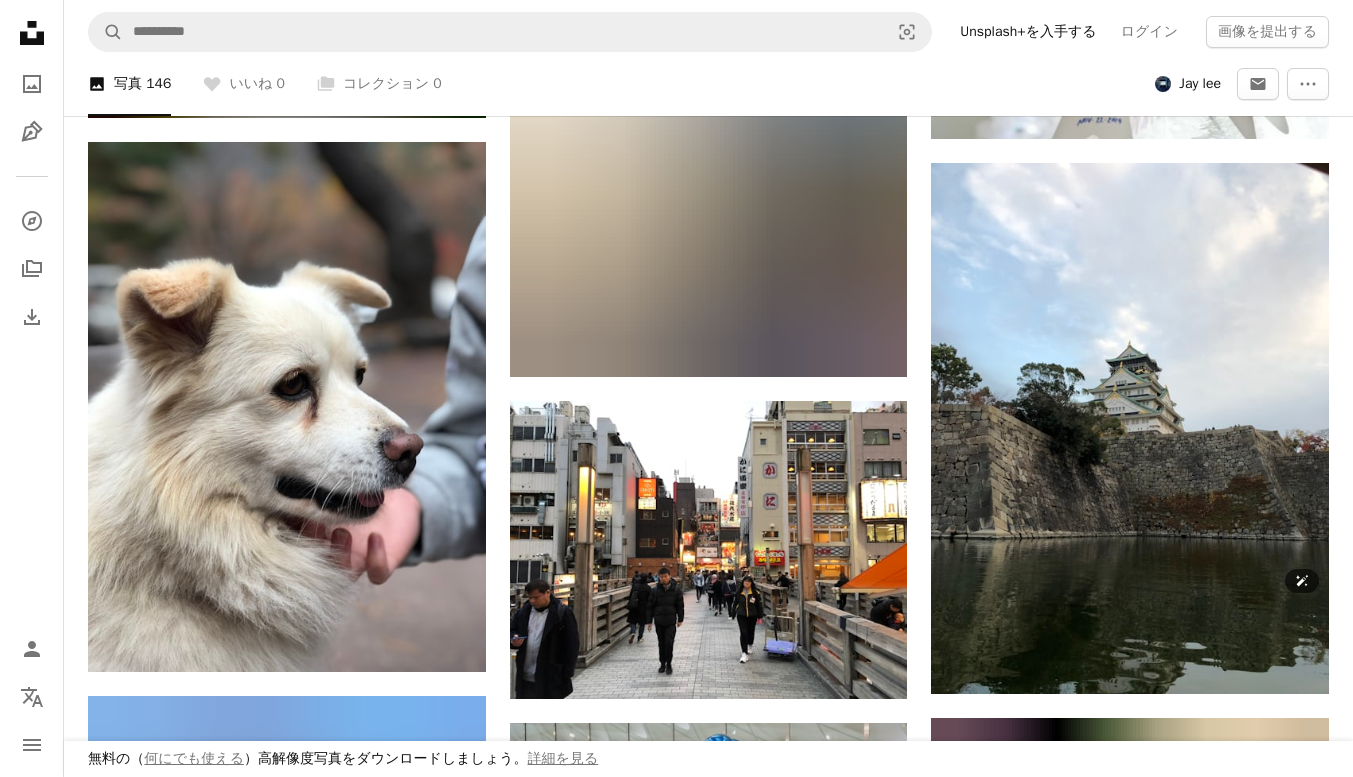 scroll, scrollTop: 13800, scrollLeft: 0, axis: vertical 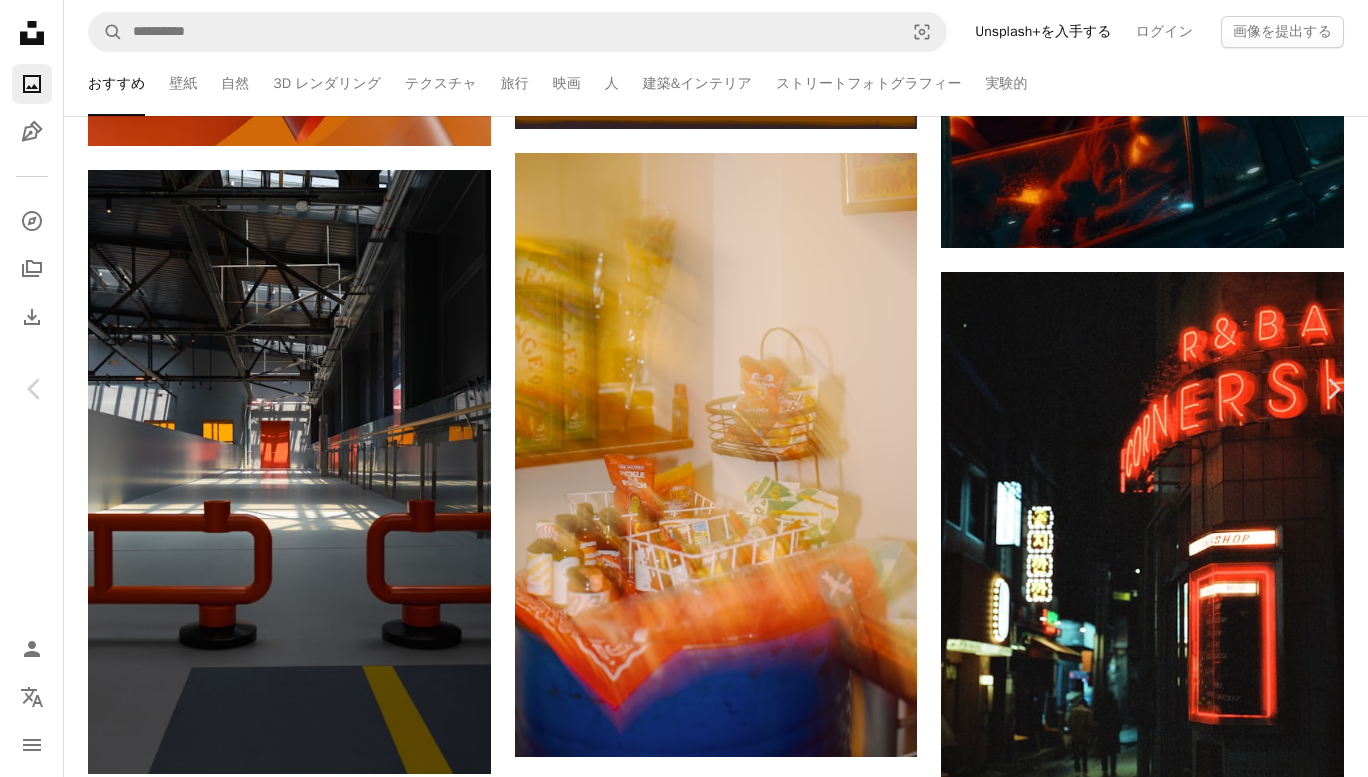 click on "An X shape" at bounding box center [20, 20] 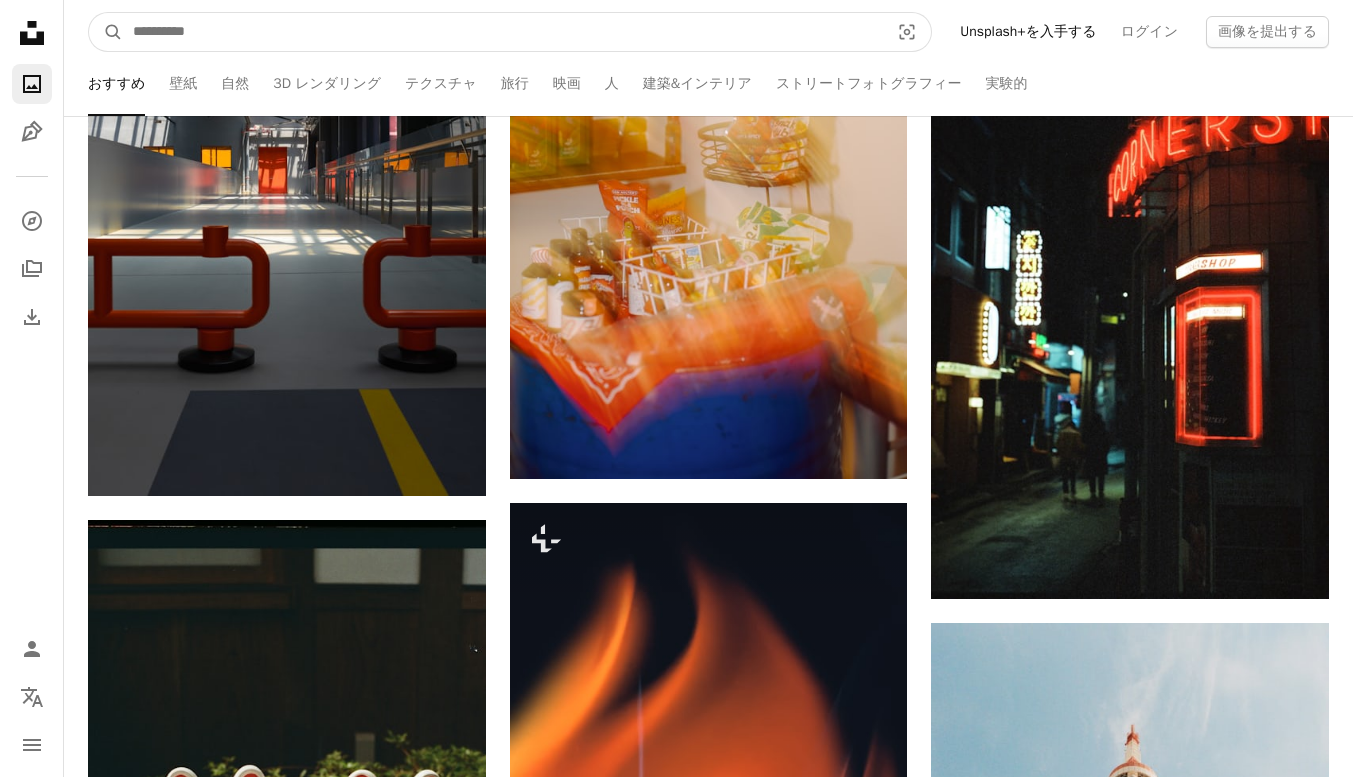 click at bounding box center (503, 32) 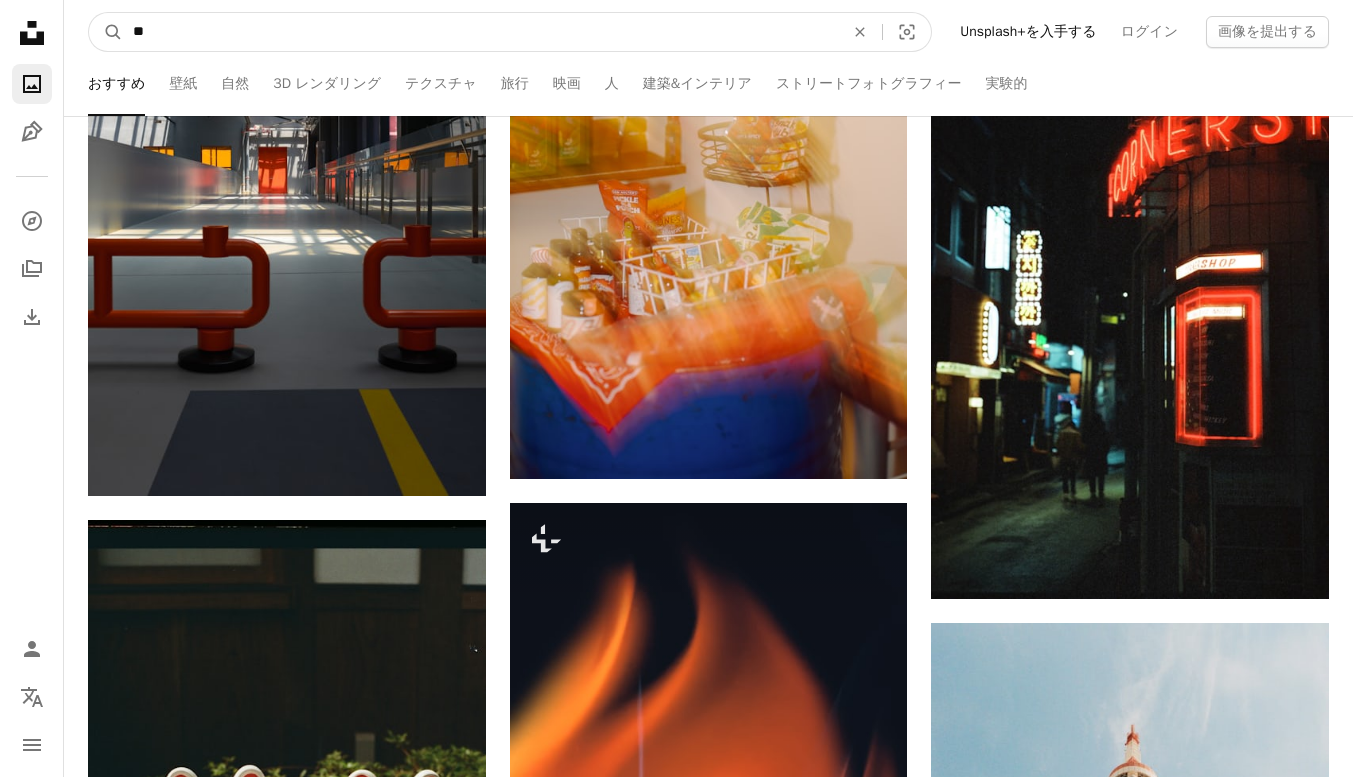 type on "*" 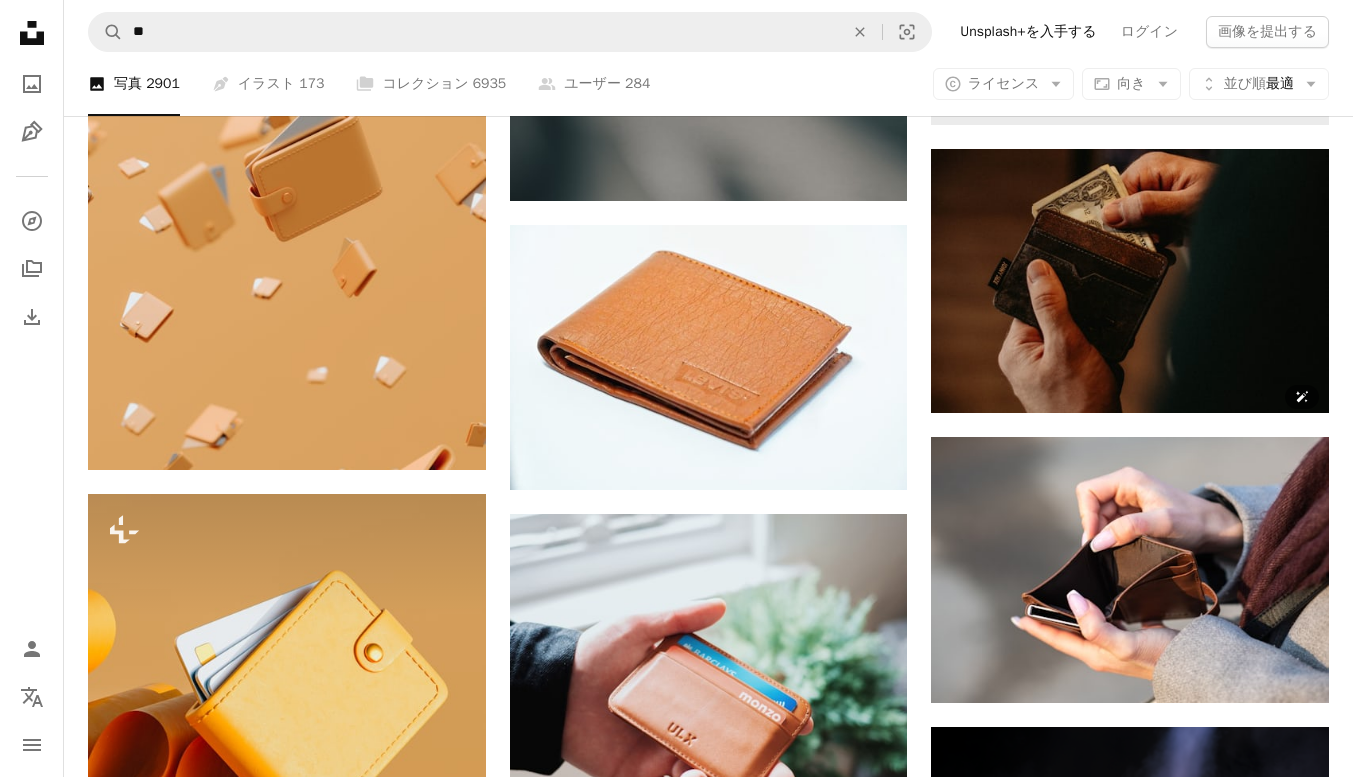 scroll, scrollTop: 1262, scrollLeft: 0, axis: vertical 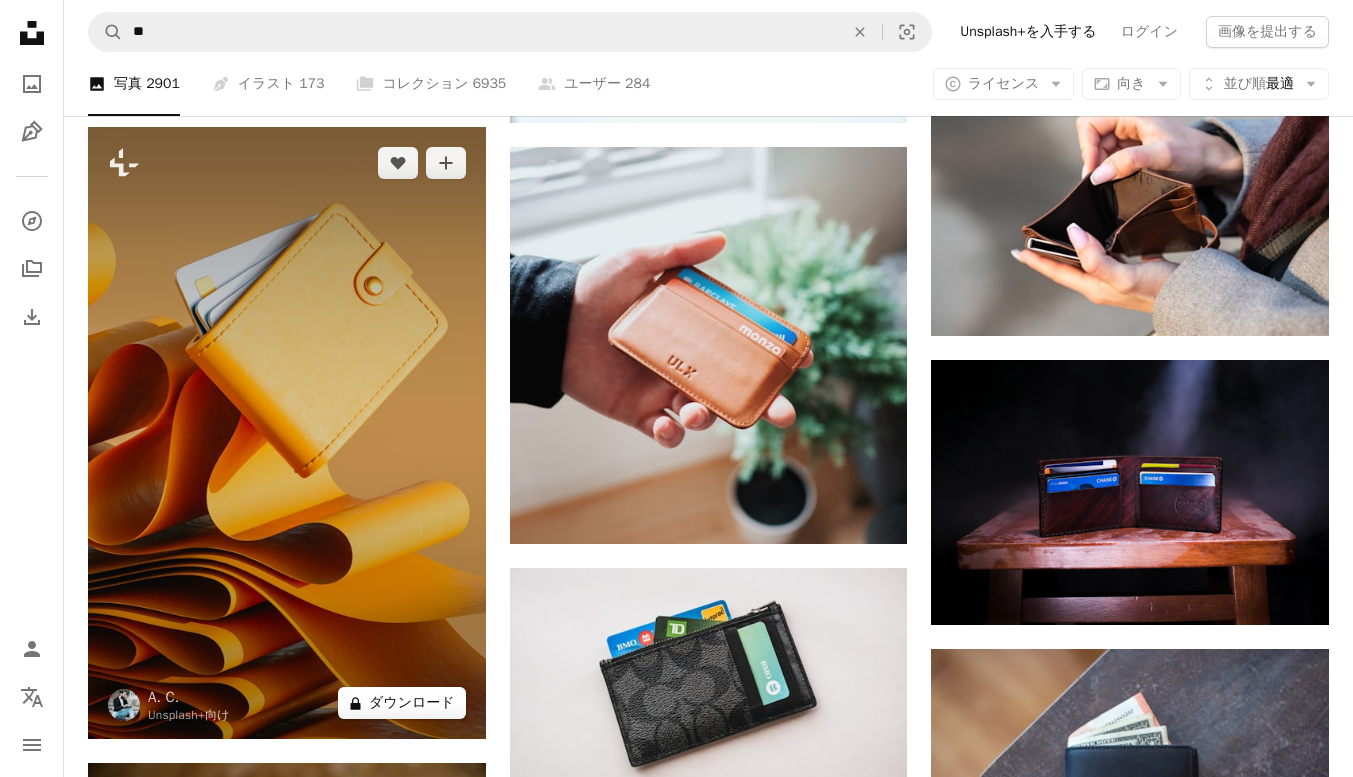 click on "A lock ダウンロード" at bounding box center [402, 703] 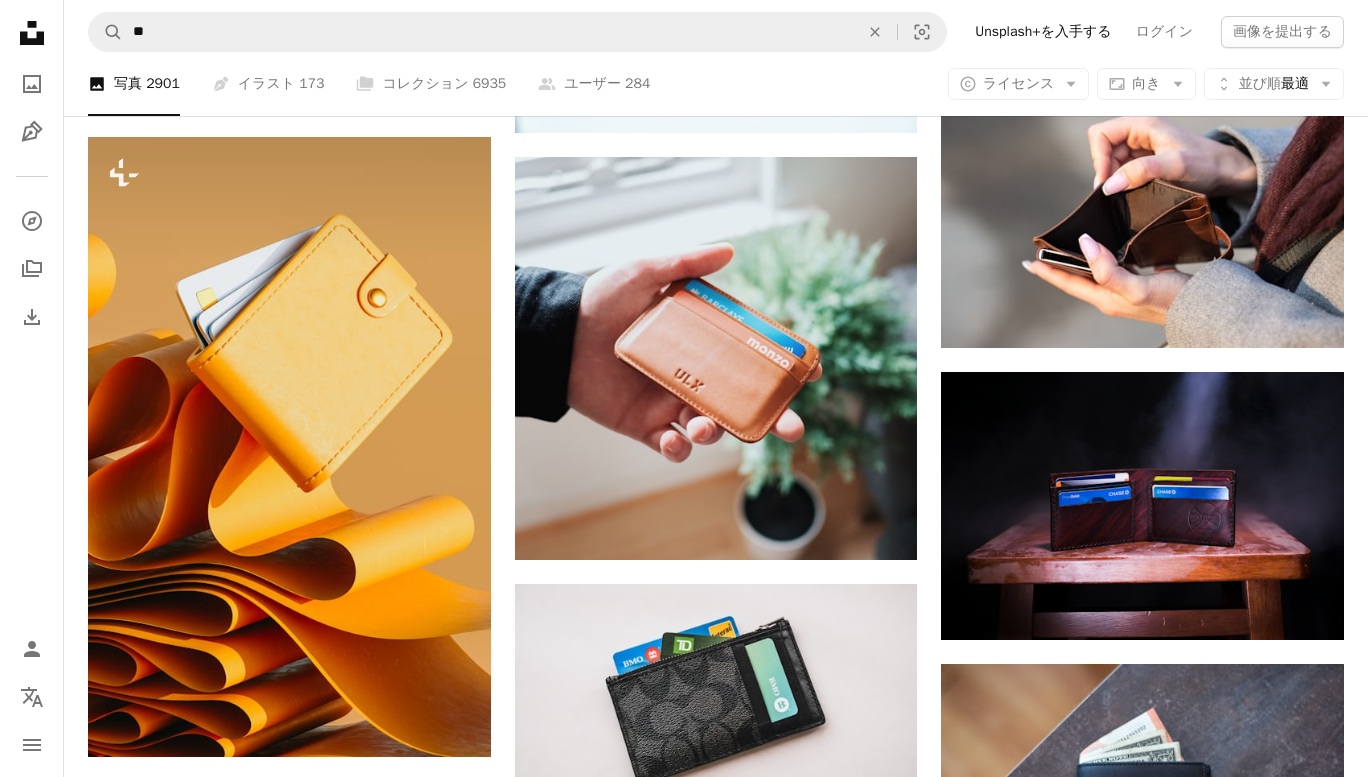 click on "An X shape 最高品質、そしてすぐに使用できる画像。 無制限にアクセスできます。 A plus sign 毎月追加されるメンバー限定コンテンツ A plus sign 無制限のロイヤリティフリーのダウンロード A plus sign イラスト  New A plus sign 法的保護の拡充 年別 62% オフ 月別 $16   $6 USD 月額 * Unsplash+ を入手する *年払いの場合、 $72 が前払い 税別。自動更新。いつでもキャンセル可能。" at bounding box center [684, 3715] 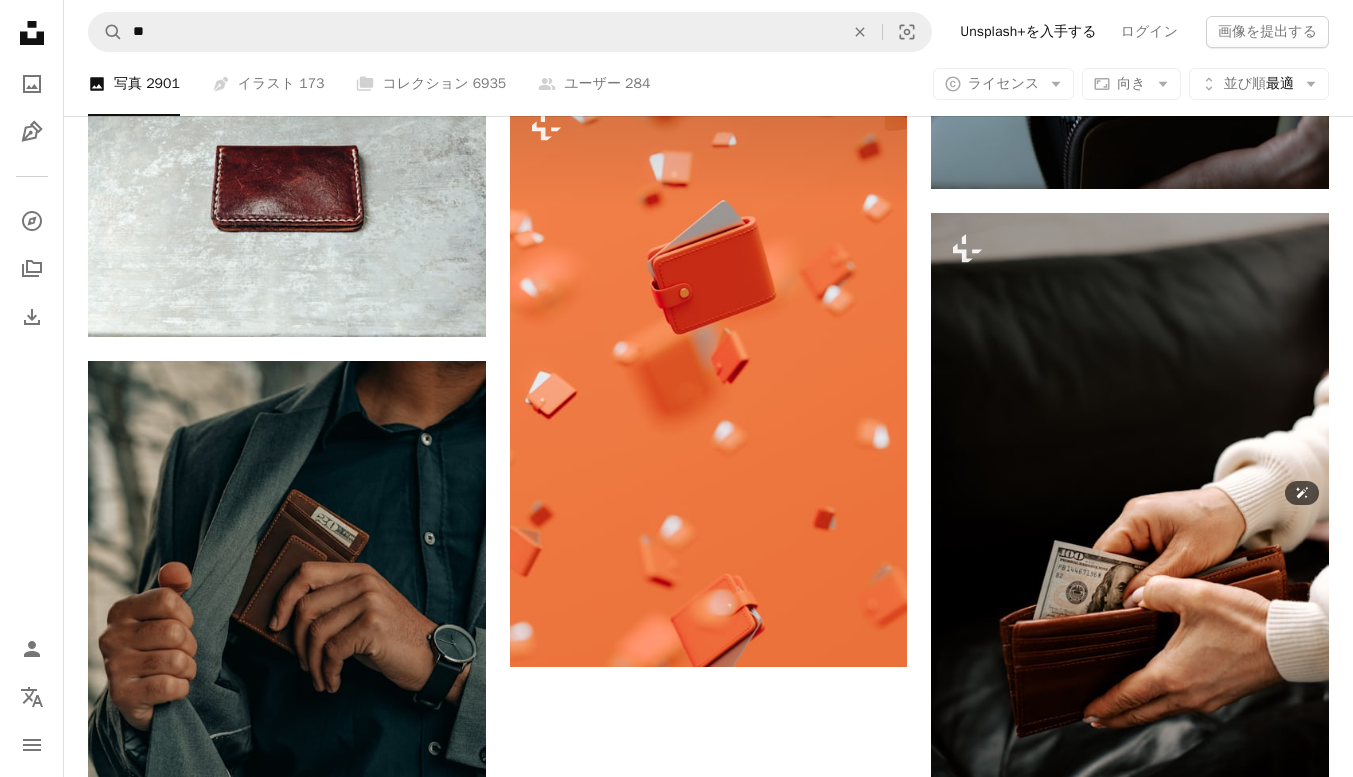 scroll, scrollTop: 2278, scrollLeft: 0, axis: vertical 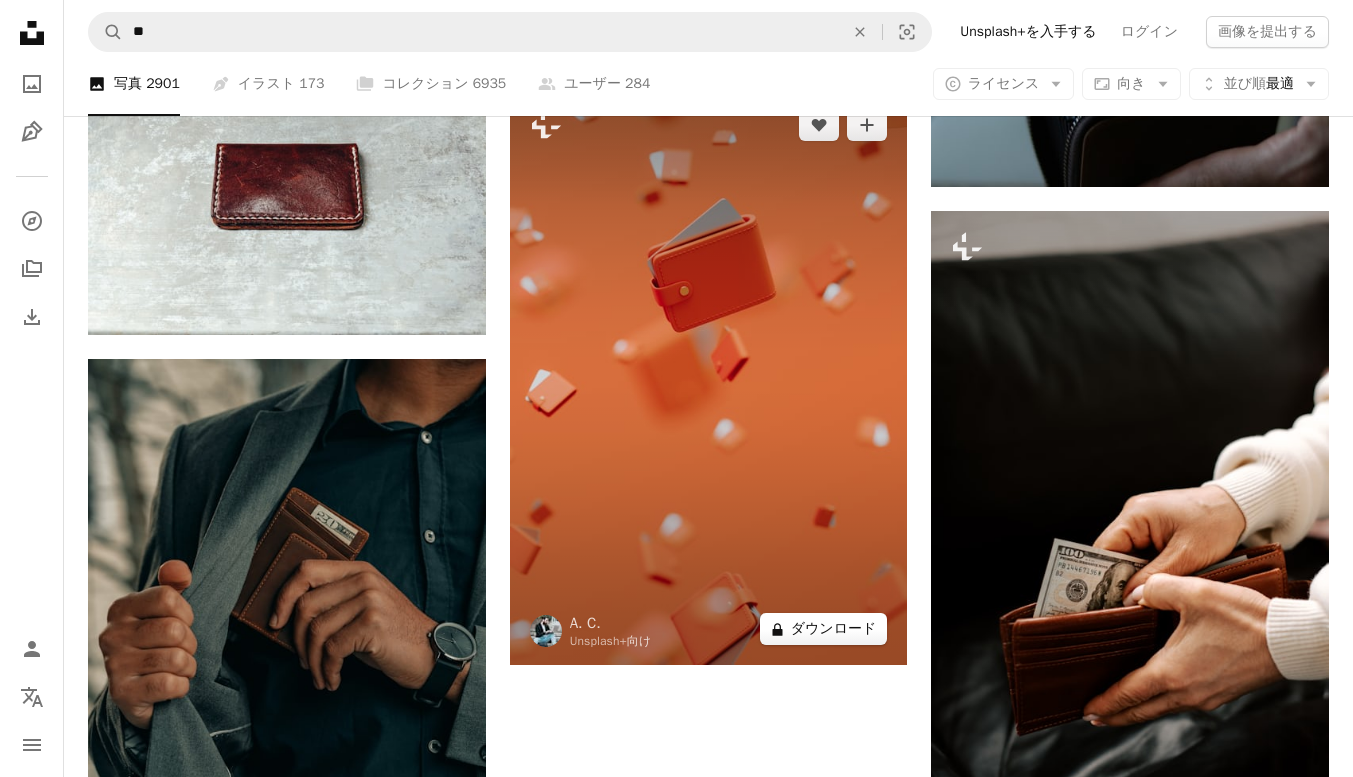 click on "A lock ダウンロード" at bounding box center (824, 629) 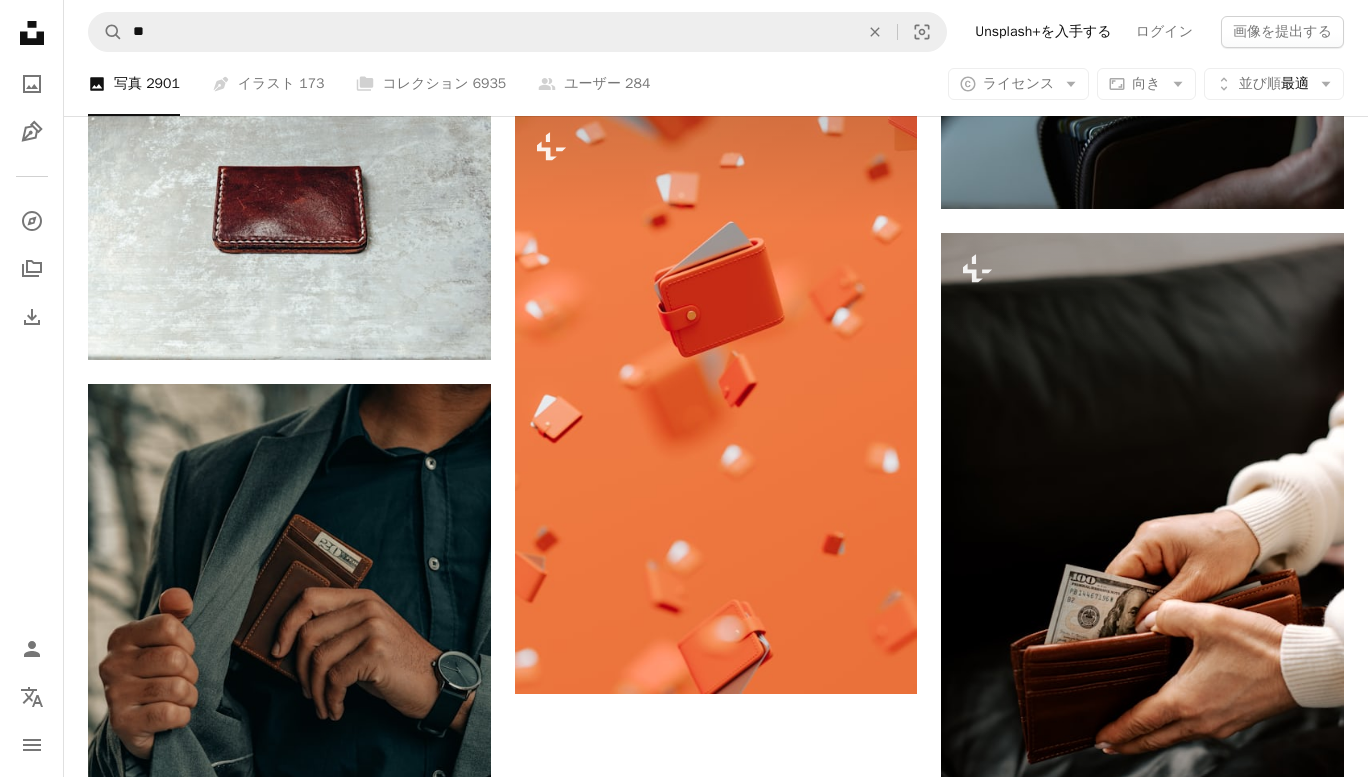 click on "An X shape 最高品質、そしてすぐに使用できる画像。 無制限にアクセスできます。 A plus sign 毎月追加されるメンバー限定コンテンツ A plus sign 無制限のロイヤリティフリーのダウンロード A plus sign イラスト  New A plus sign 法的保護の拡充 年別 62% オフ 月別 $16   $6 USD 月額 * Unsplash+ を入手する *年払いの場合、 $72 が前払い 税別。自動更新。いつでもキャンセル可能。" at bounding box center (684, 2699) 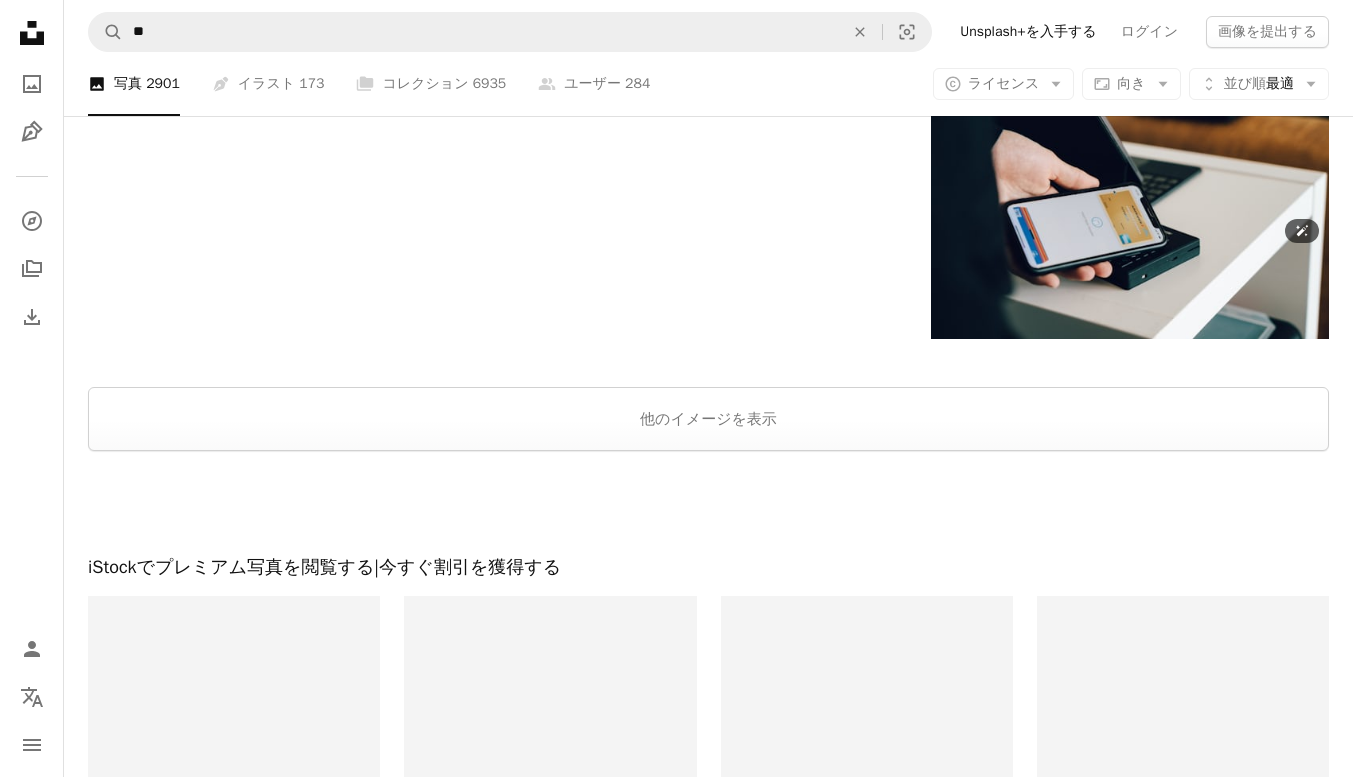 scroll, scrollTop: 3311, scrollLeft: 0, axis: vertical 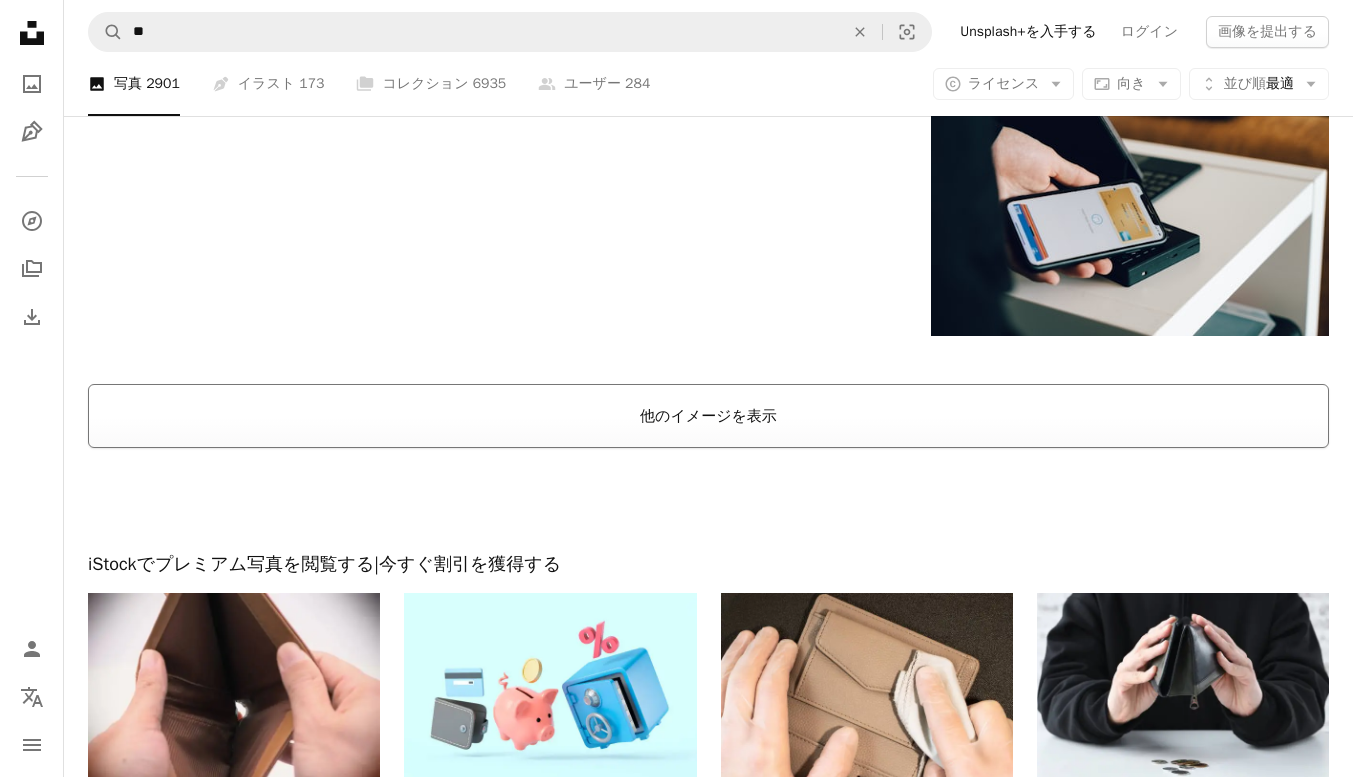 click on "他のイメージを表示" at bounding box center (708, 416) 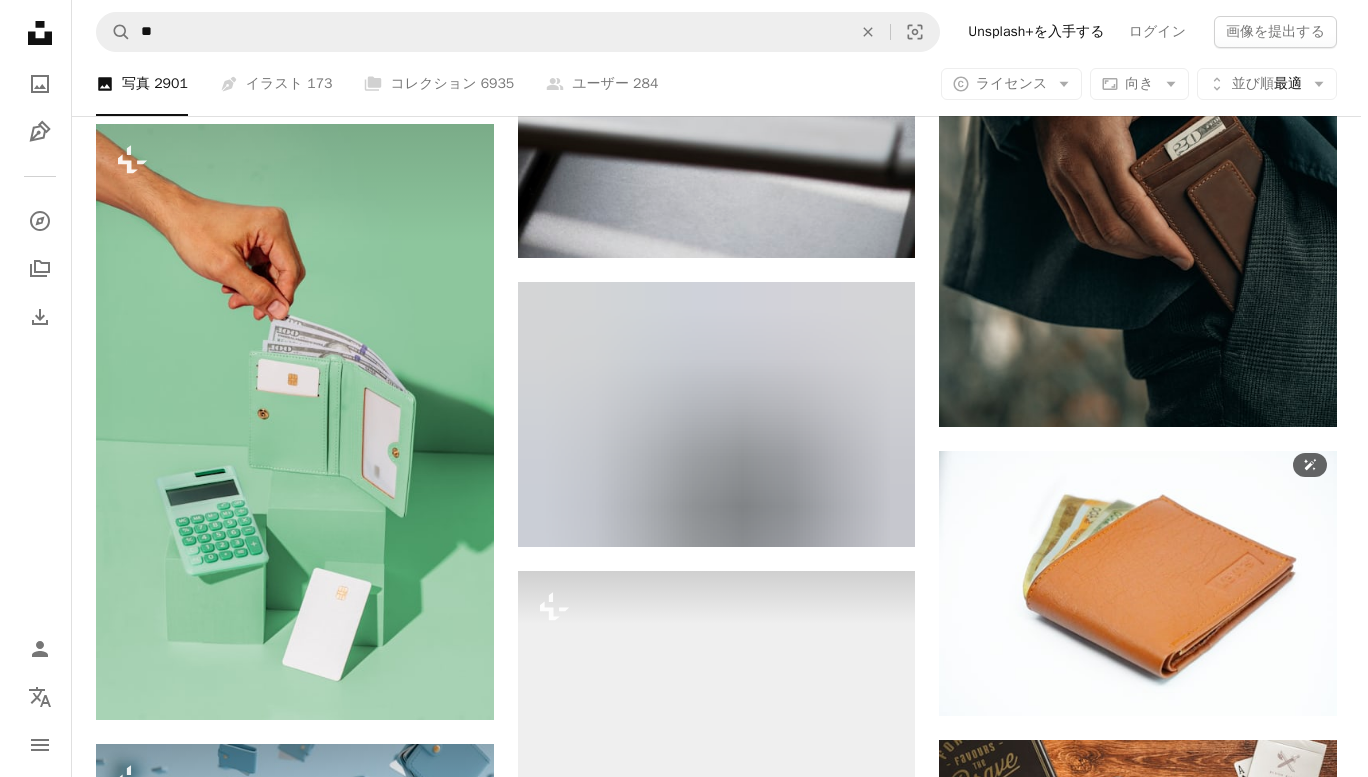 scroll, scrollTop: 6899, scrollLeft: 0, axis: vertical 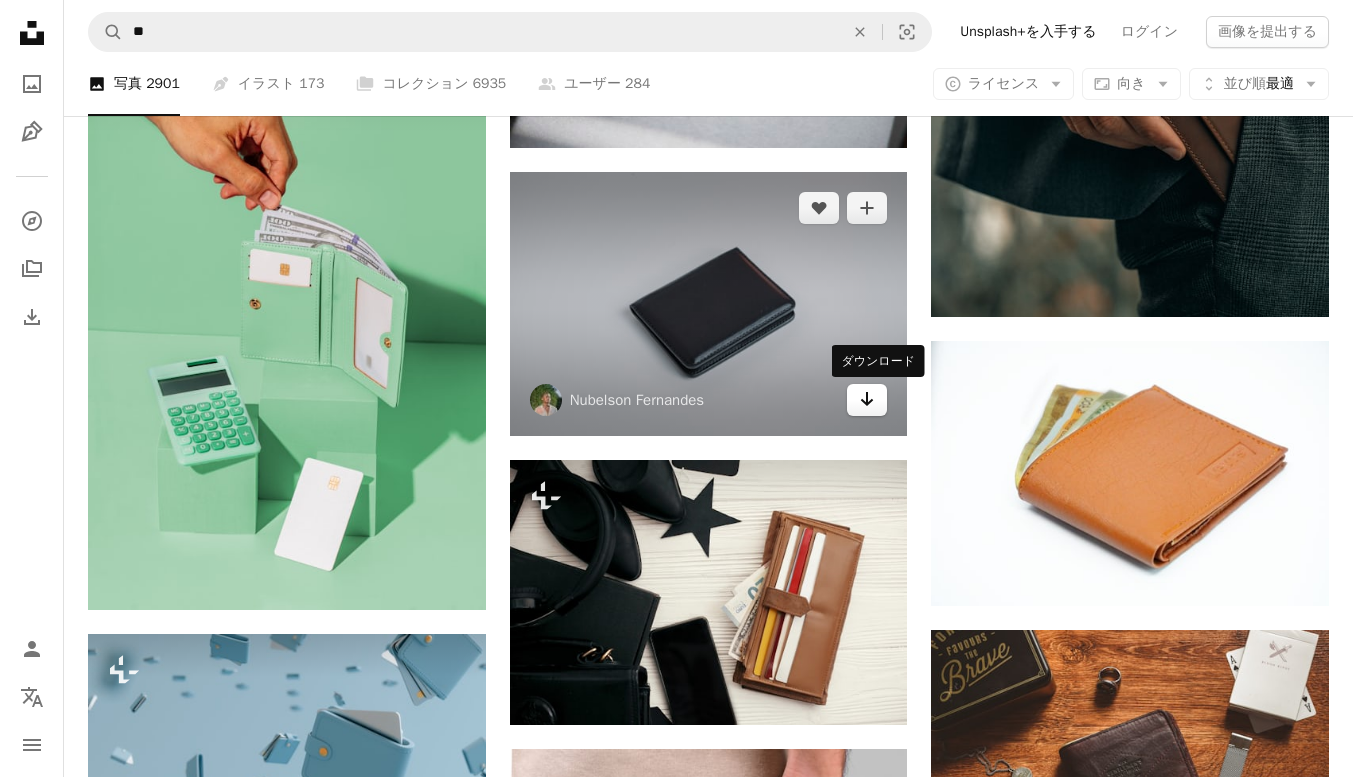 click on "Arrow pointing down" 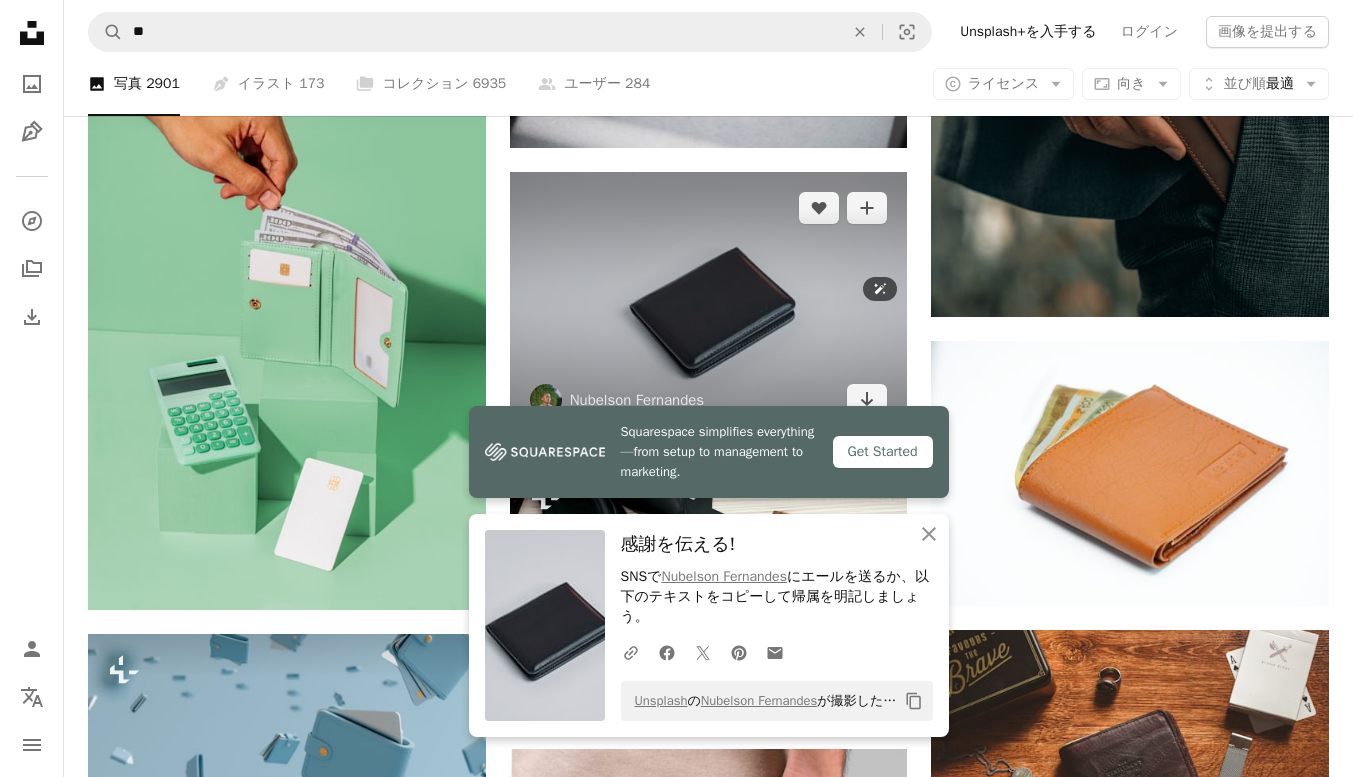 click at bounding box center [709, 304] 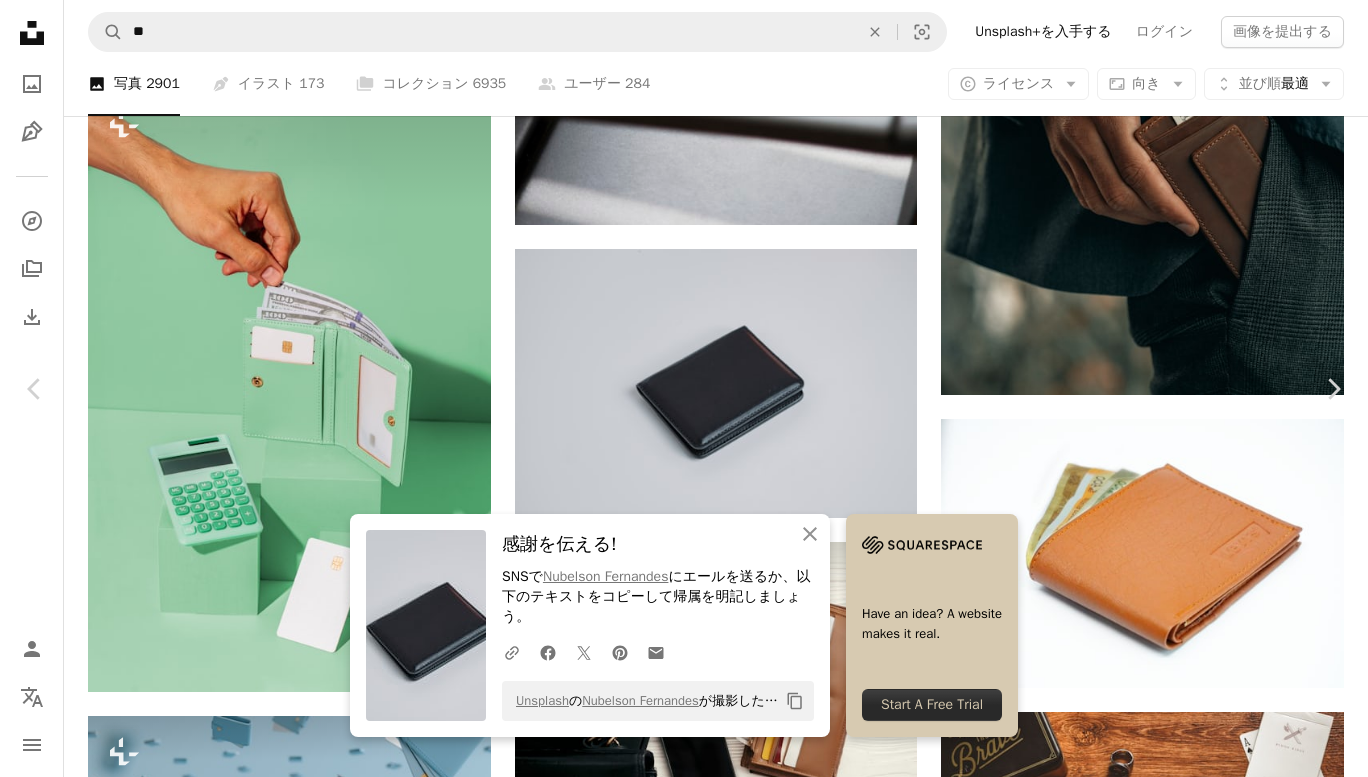 click at bounding box center (110, 5652) 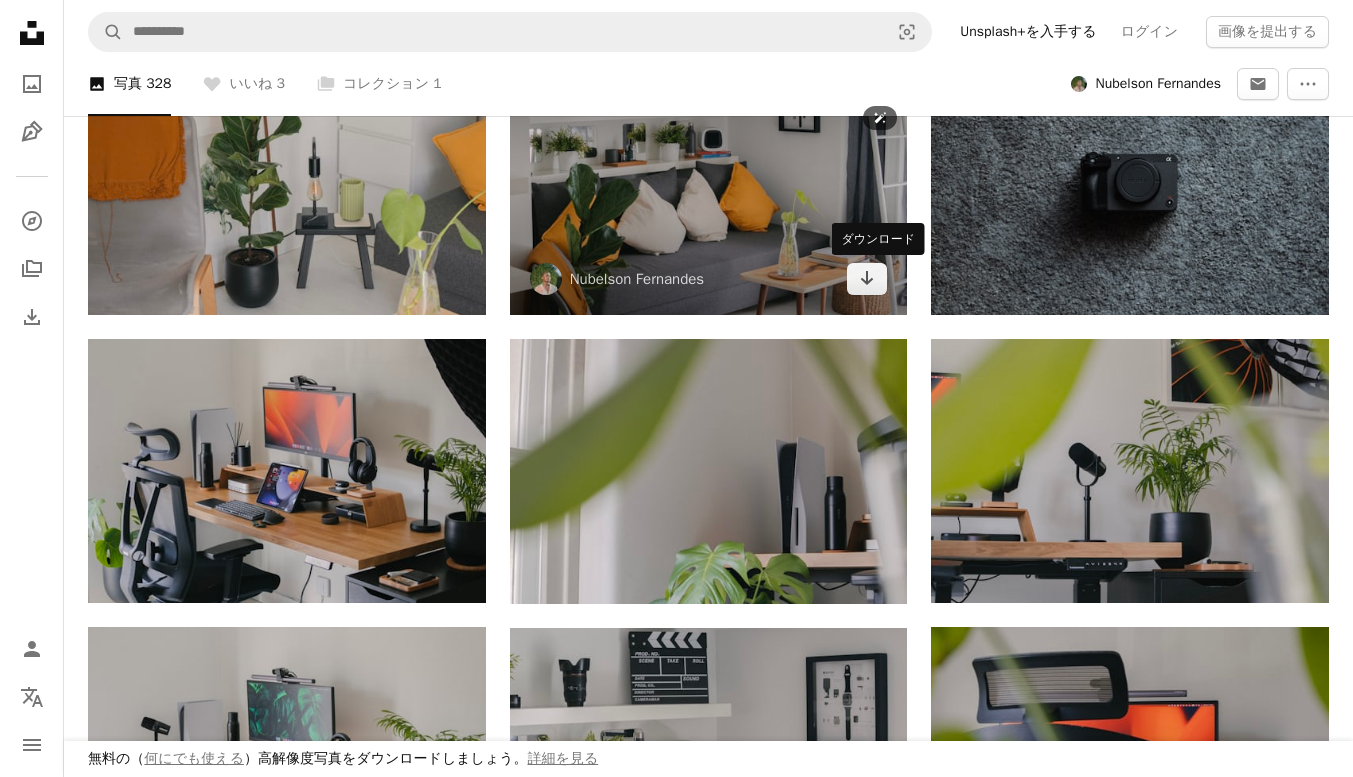 scroll, scrollTop: 961, scrollLeft: 0, axis: vertical 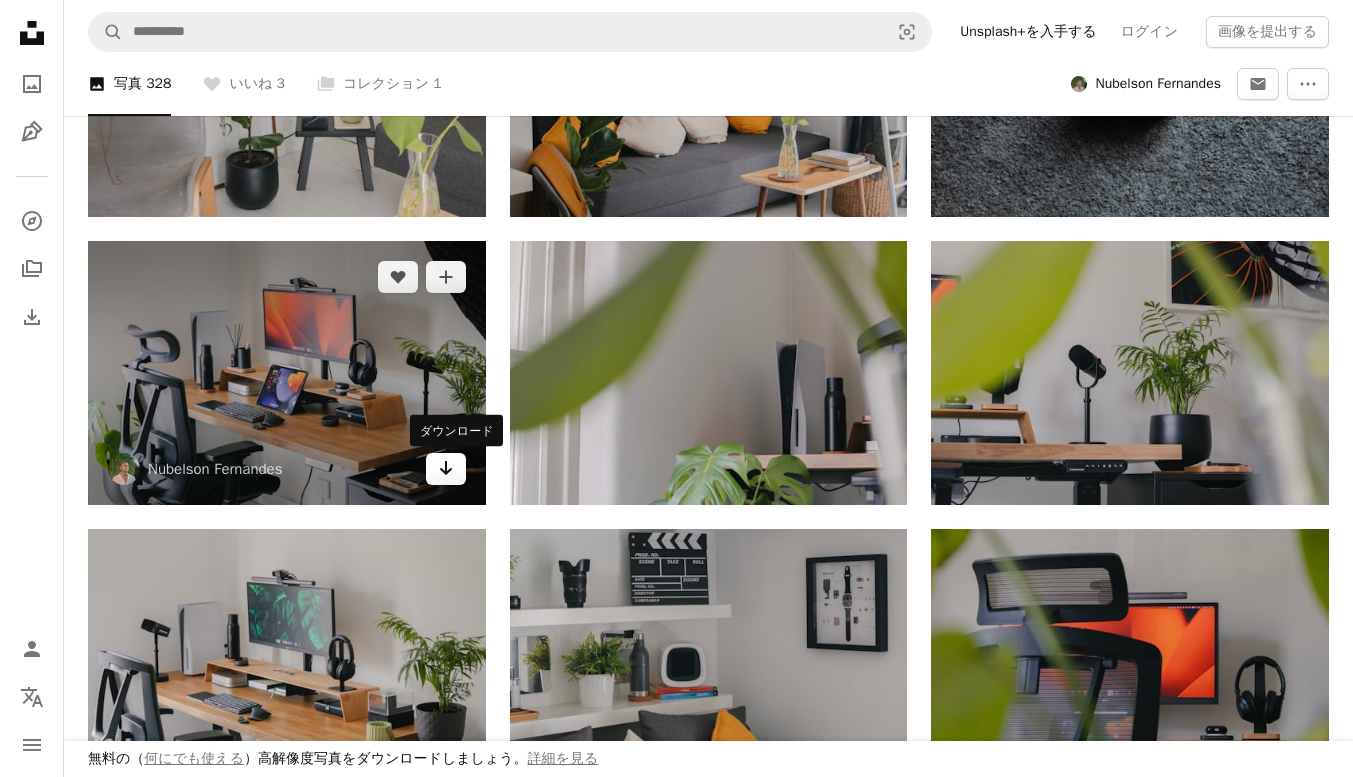 click on "Arrow pointing down" at bounding box center [446, 469] 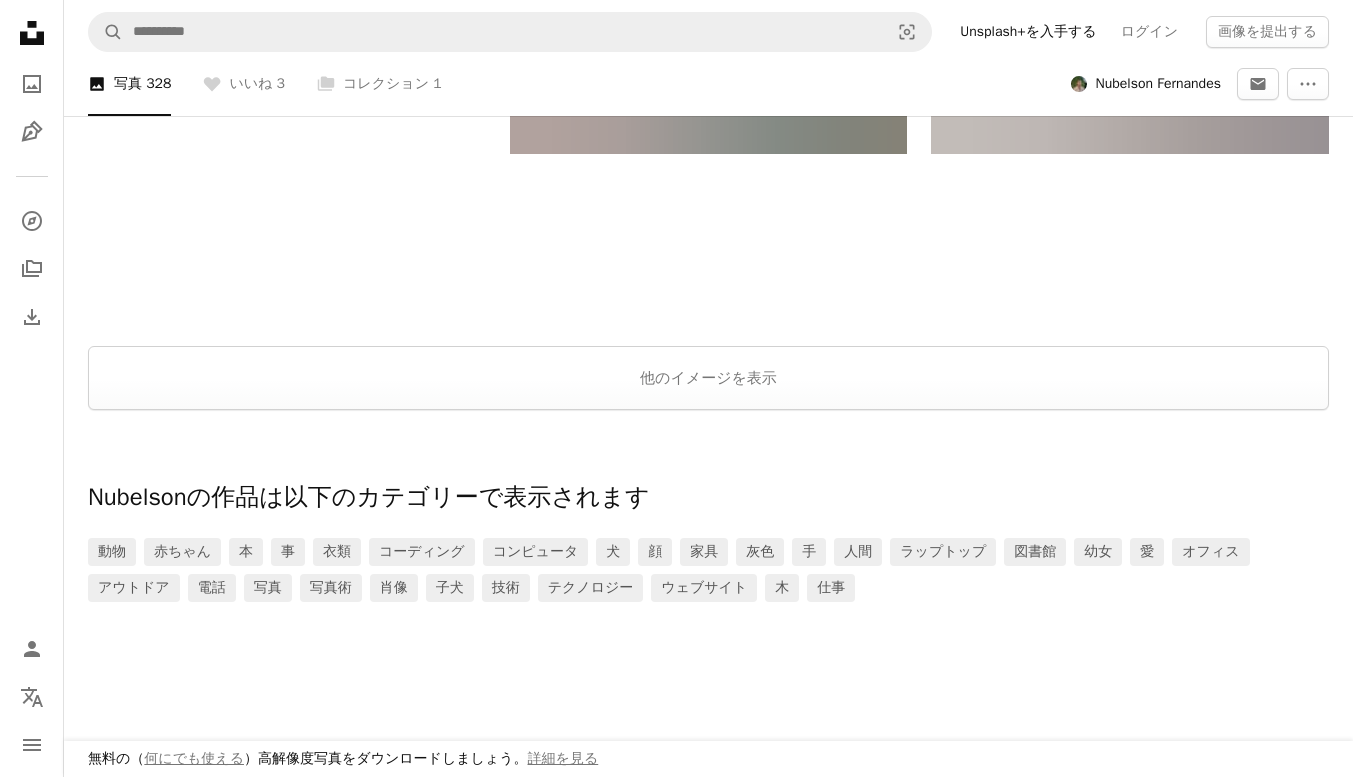 scroll, scrollTop: 2777, scrollLeft: 0, axis: vertical 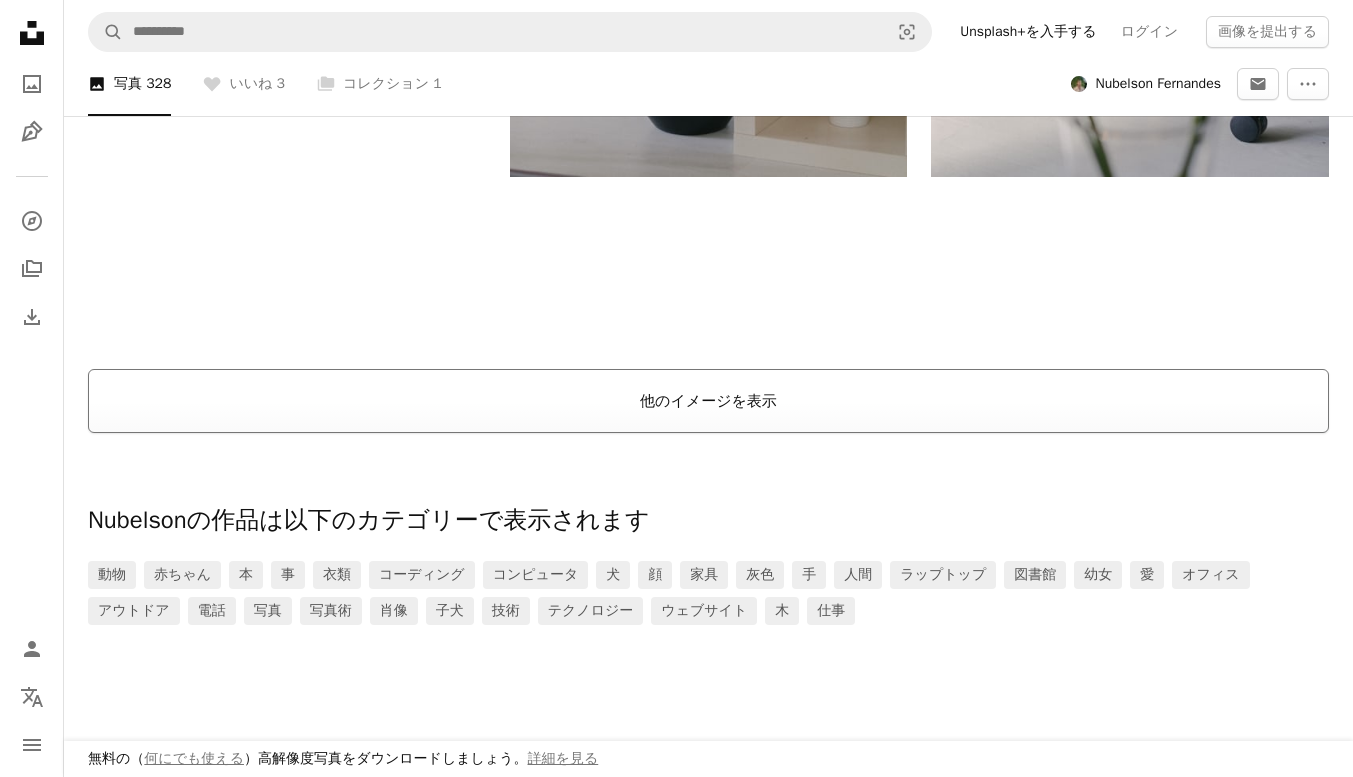 click on "他のイメージを表示" at bounding box center (708, 401) 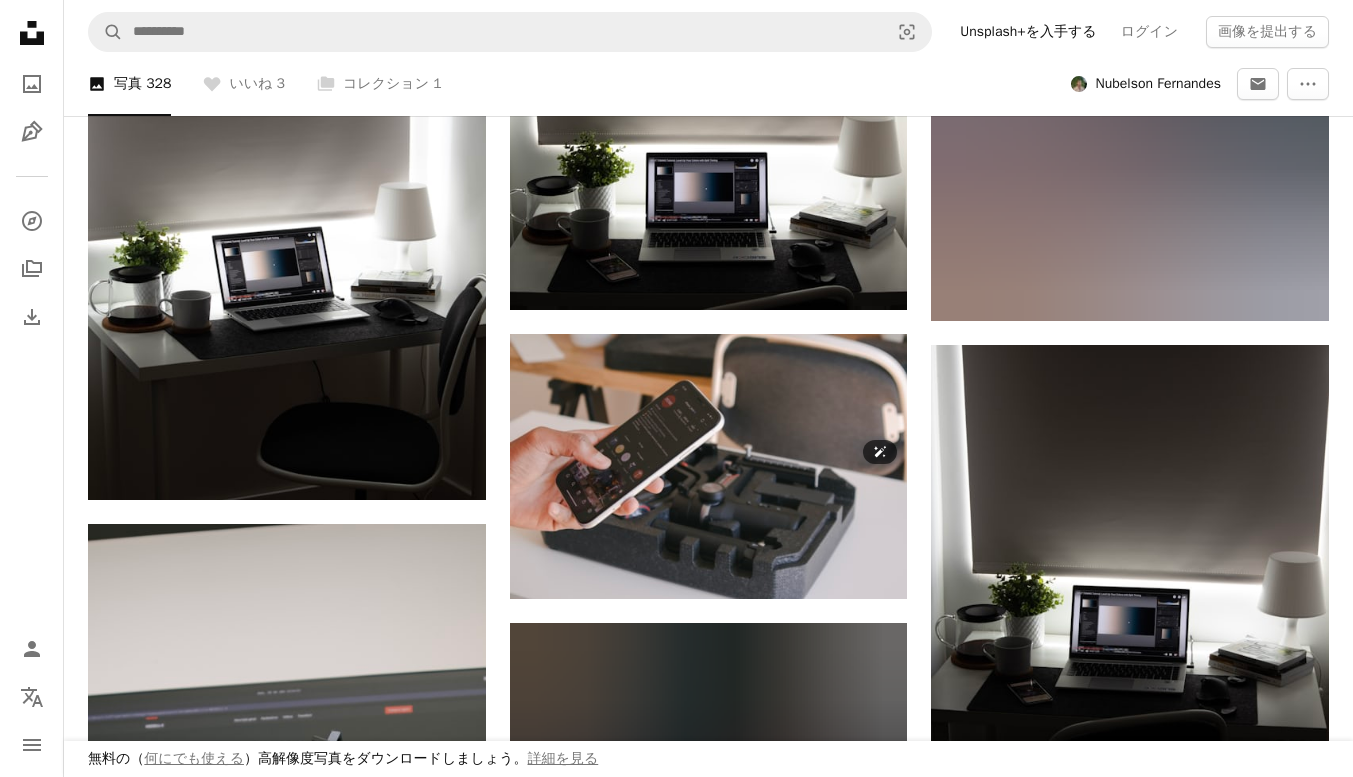 scroll, scrollTop: 28592, scrollLeft: 0, axis: vertical 